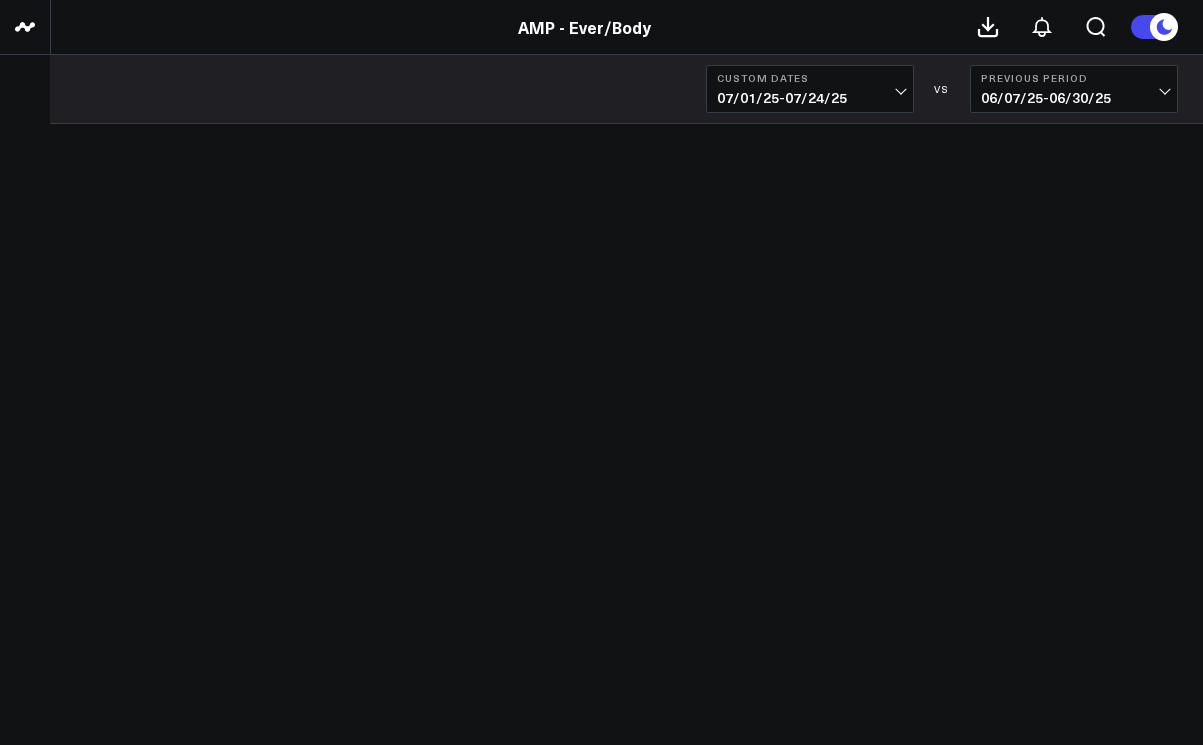 scroll, scrollTop: 0, scrollLeft: 0, axis: both 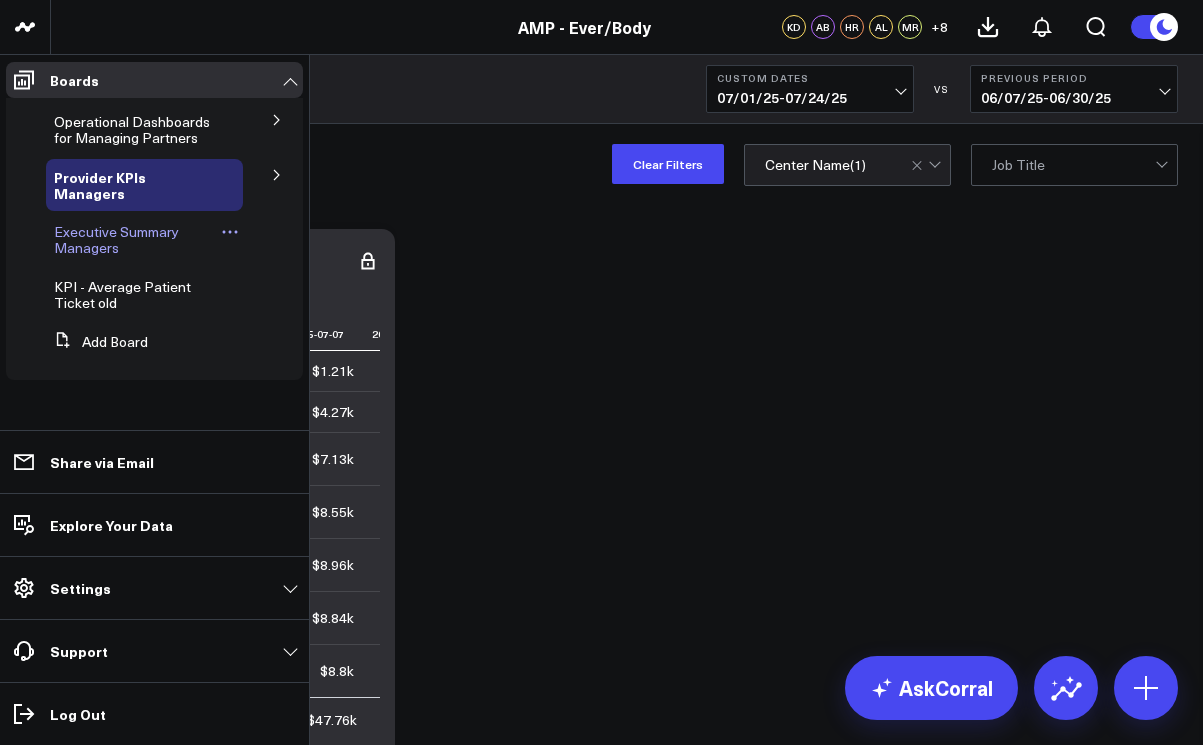 click on "Executive Summary Managers" at bounding box center (116, 239) 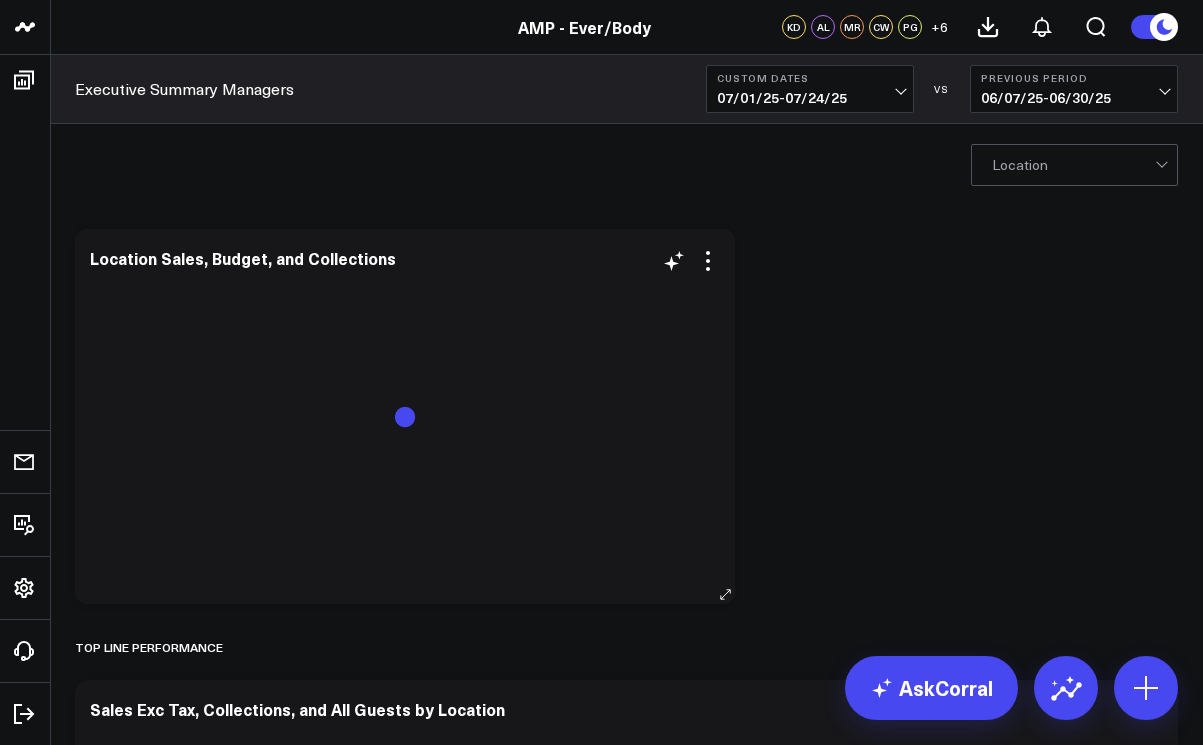 scroll, scrollTop: 0, scrollLeft: 0, axis: both 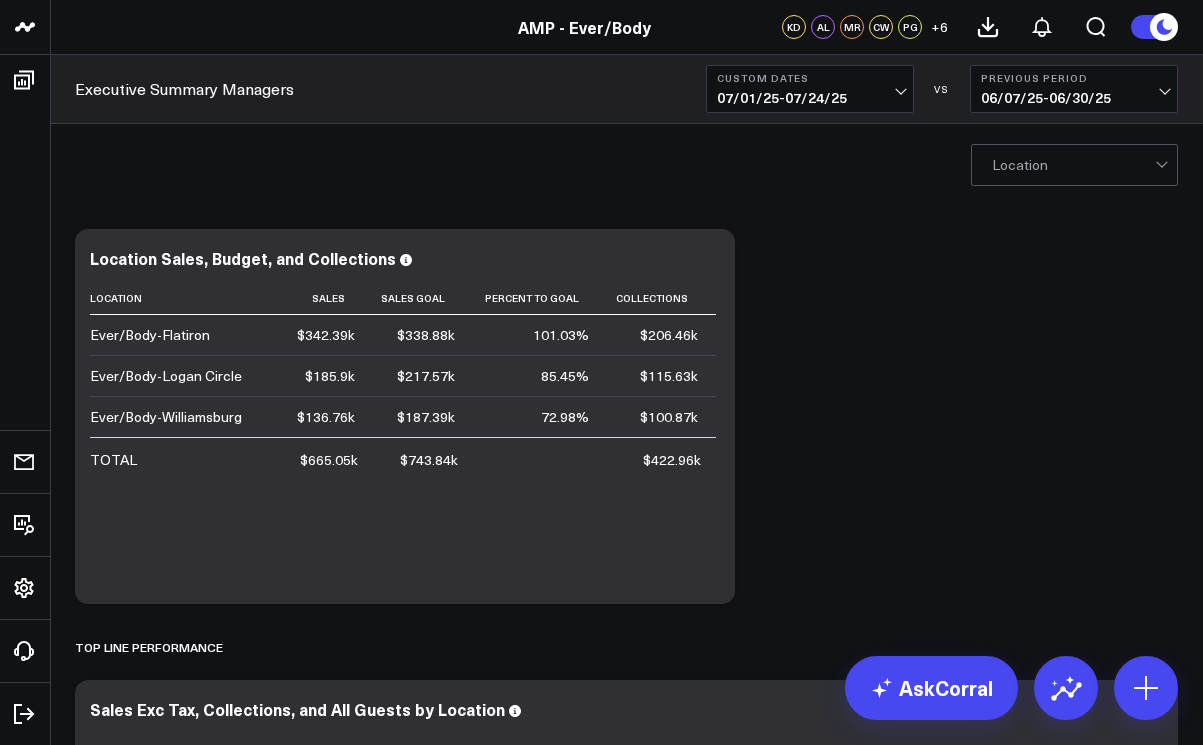 click on "Custom Dates 07/01/25  -  07/24/25" at bounding box center (810, 89) 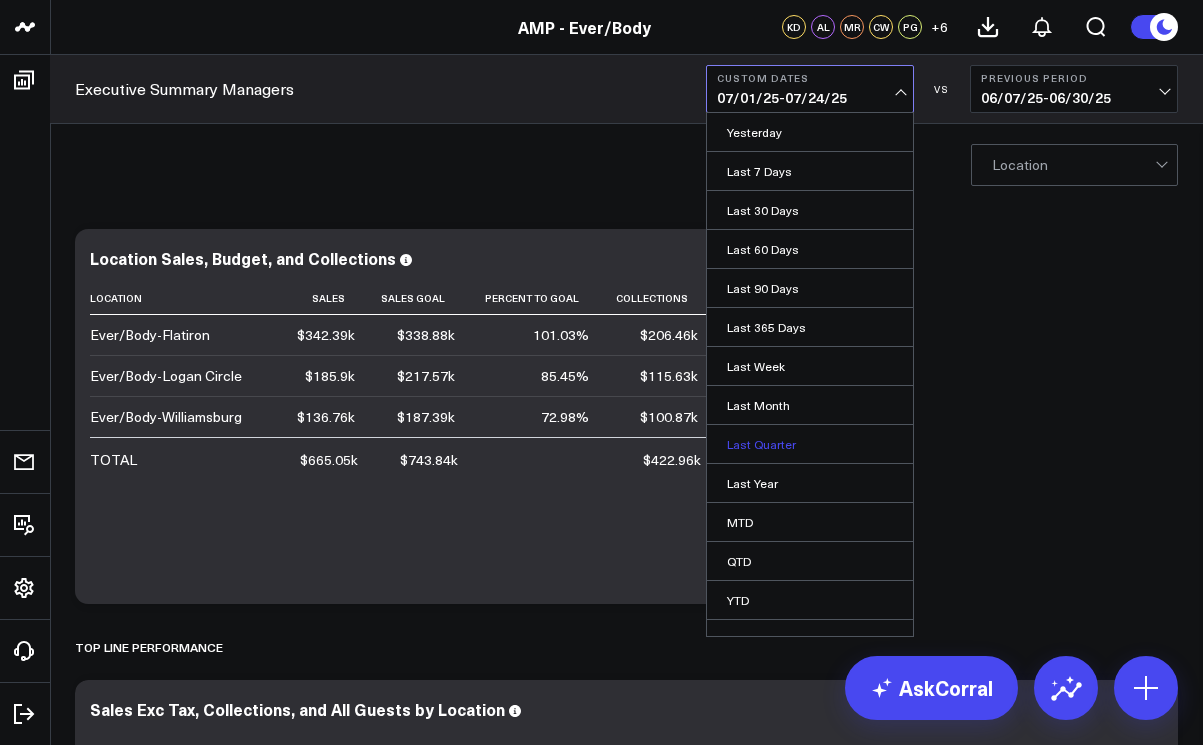 scroll, scrollTop: 22, scrollLeft: 0, axis: vertical 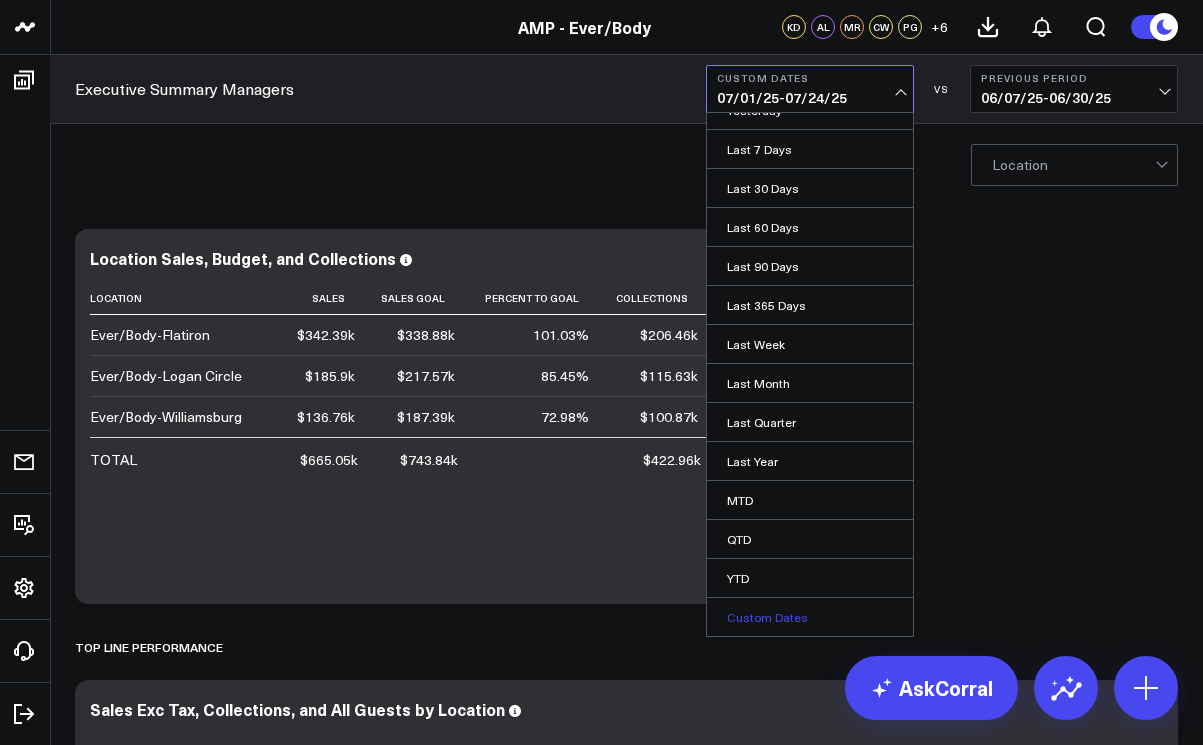 click on "Custom Dates" at bounding box center [810, 617] 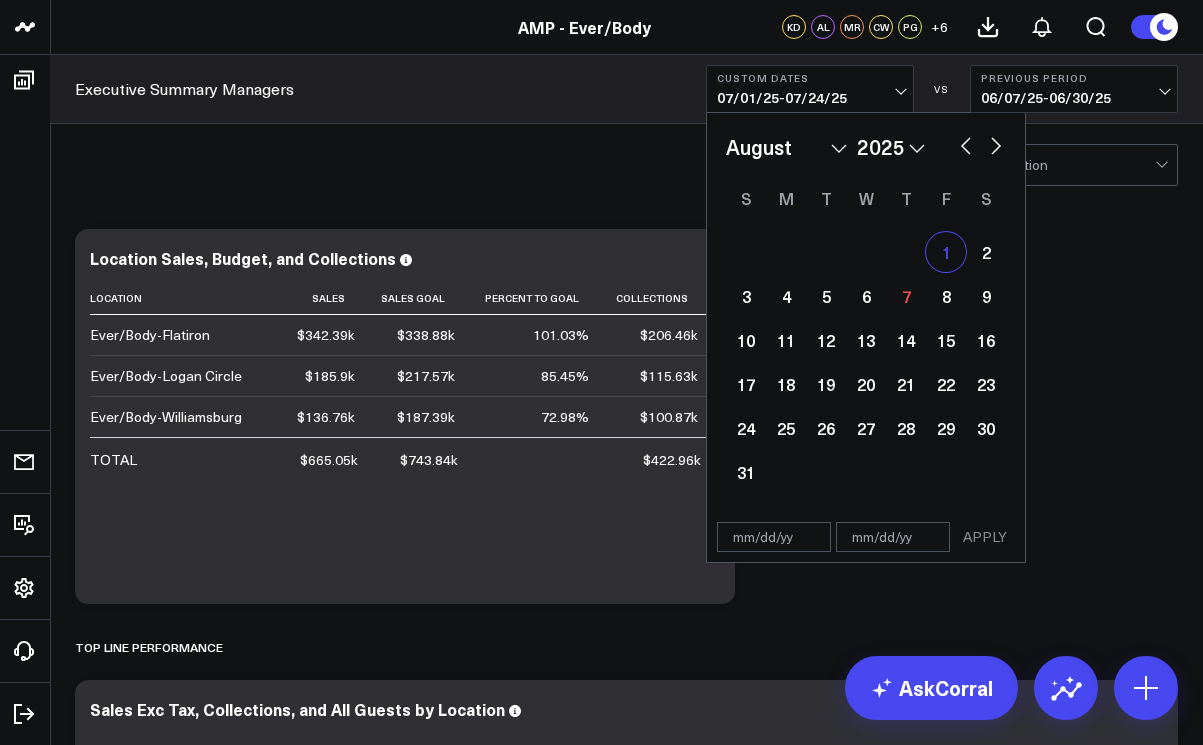 click on "1" at bounding box center [946, 252] 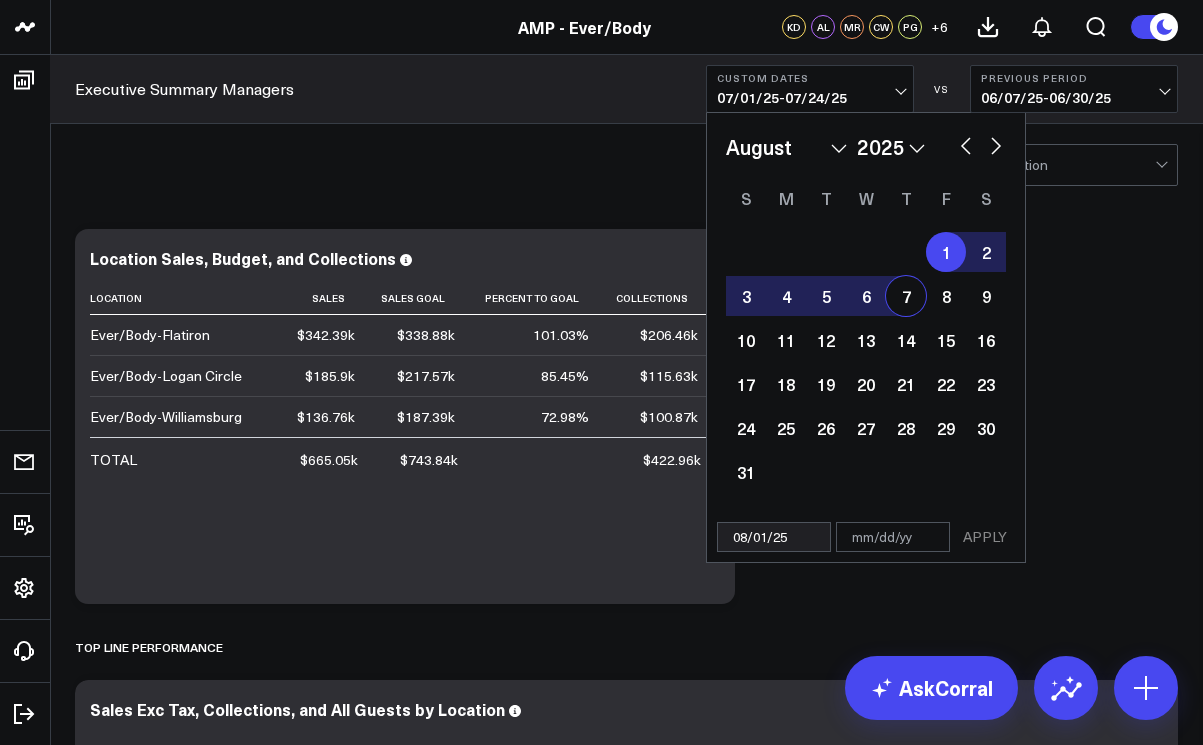 click on "7" at bounding box center [906, 296] 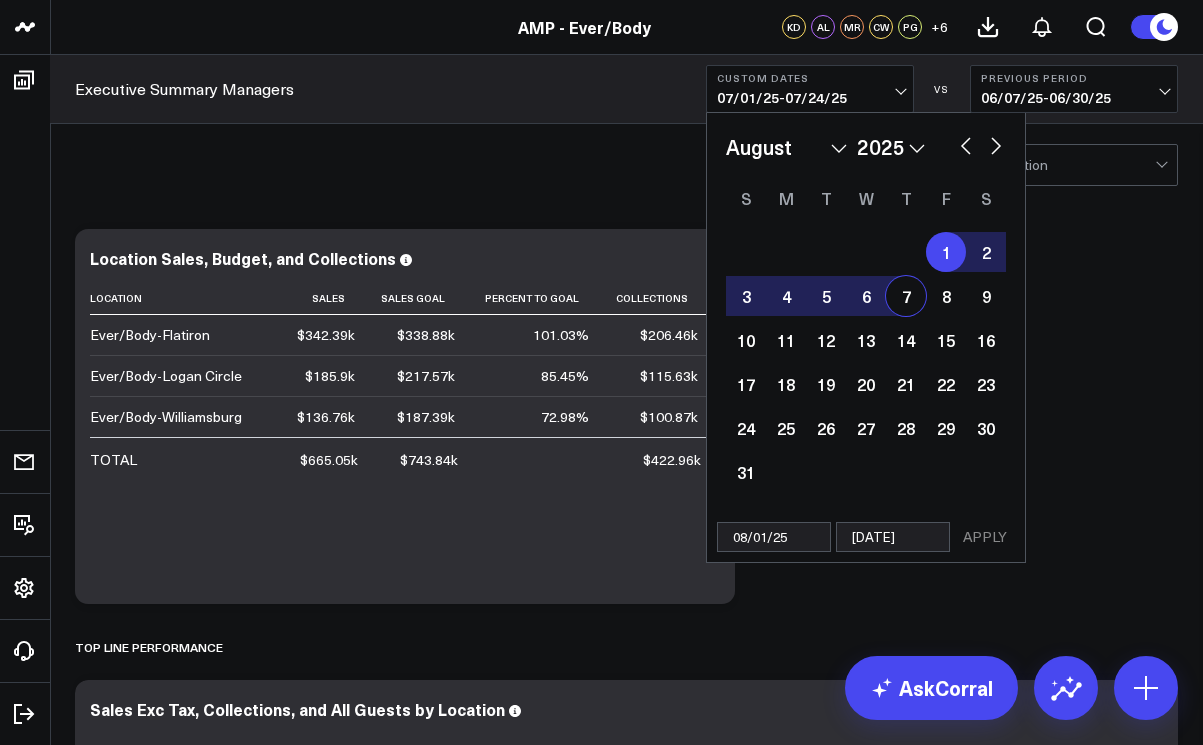 select on "7" 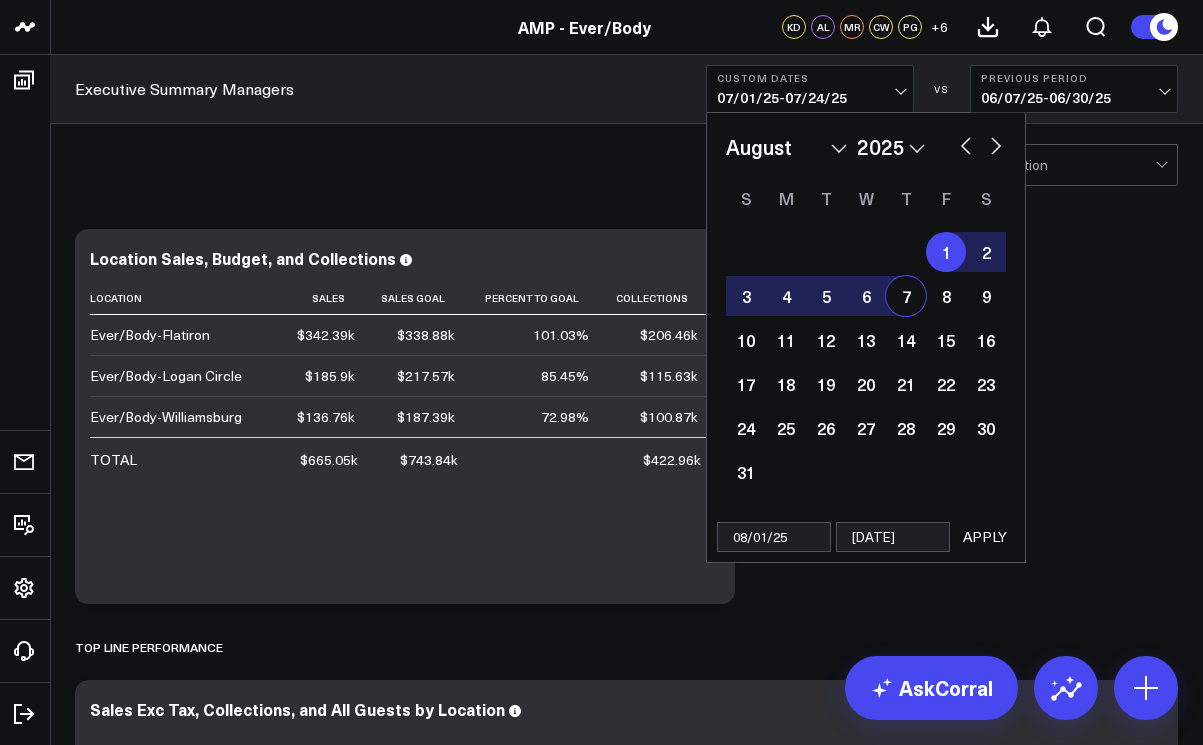 click on "APPLY" at bounding box center [985, 537] 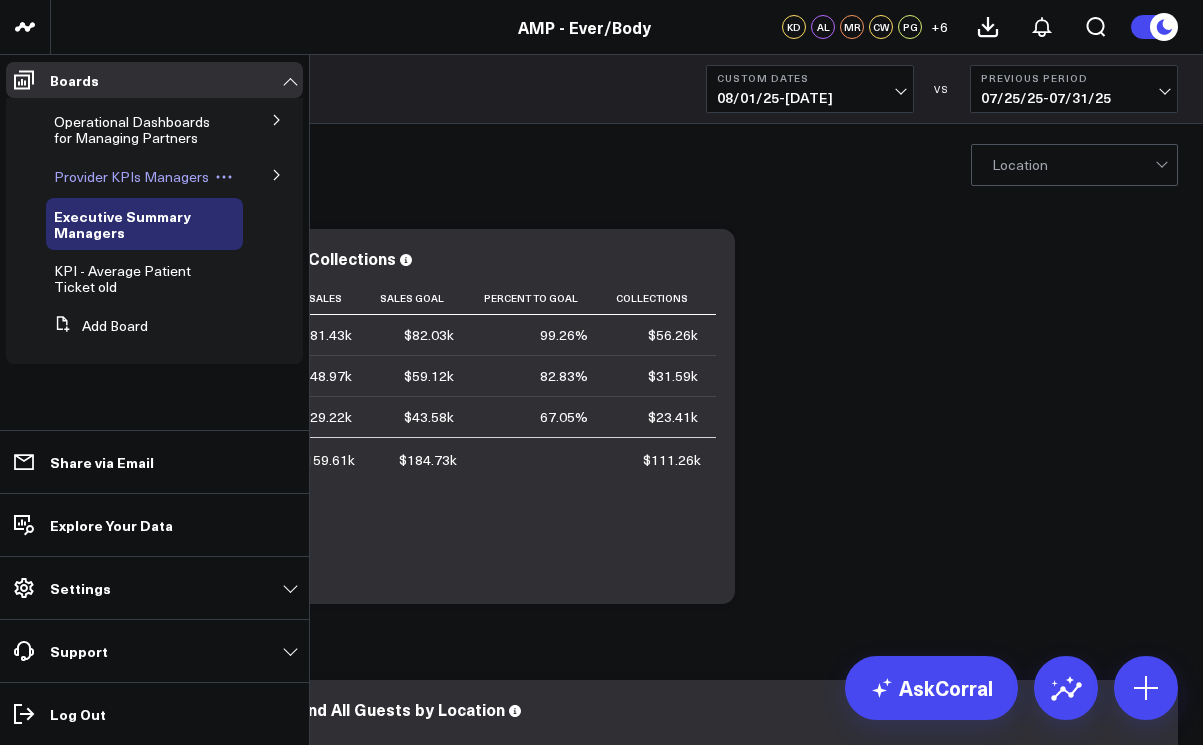 click on "Provider KPIs Managers" at bounding box center (131, 176) 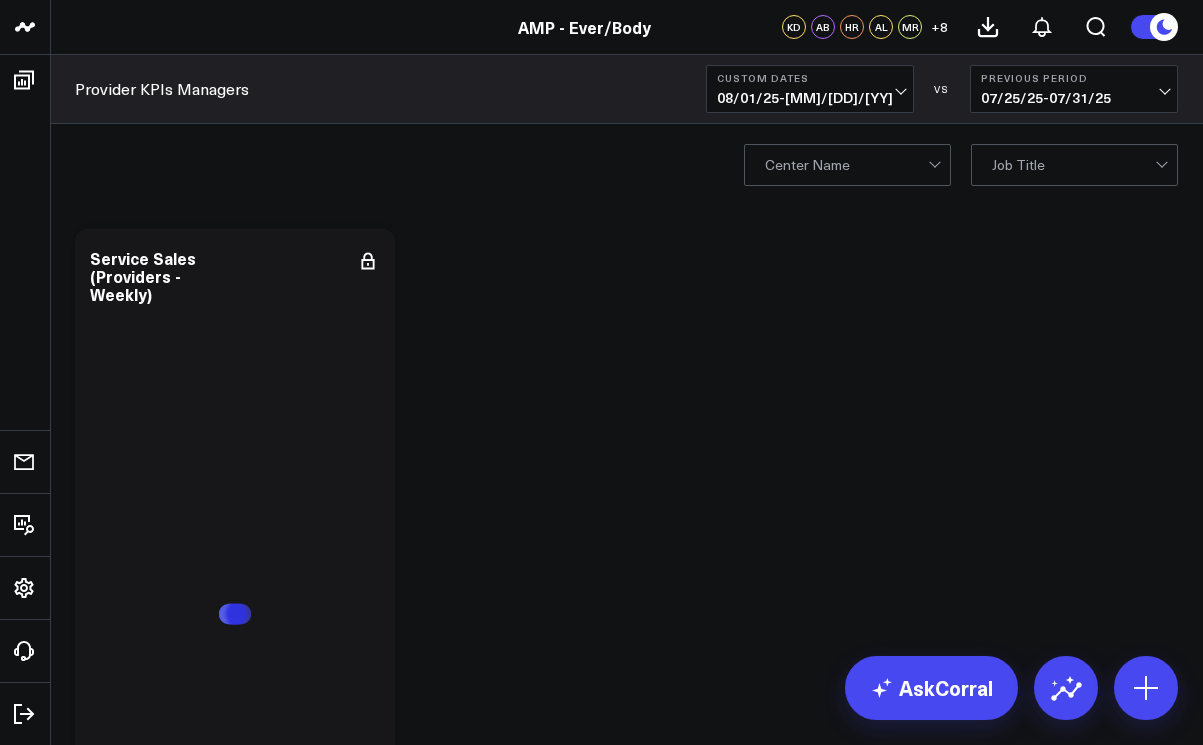 scroll, scrollTop: 0, scrollLeft: 0, axis: both 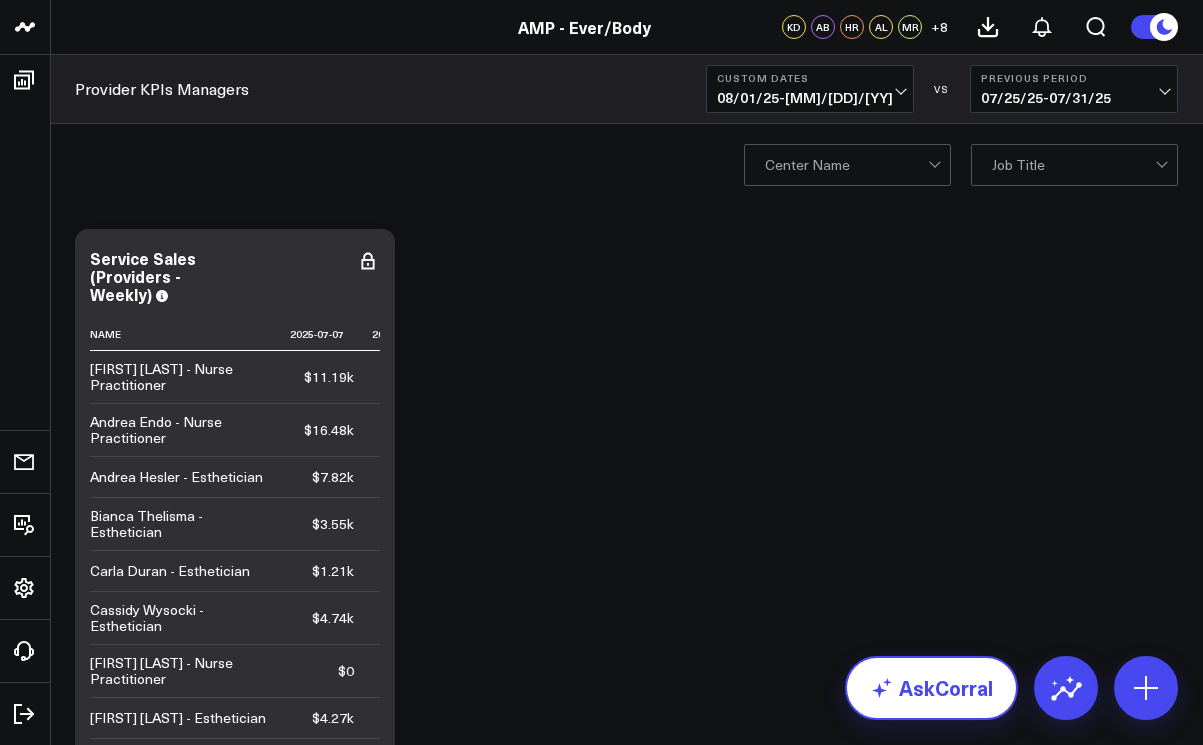 click on "AskCorral" at bounding box center (931, 688) 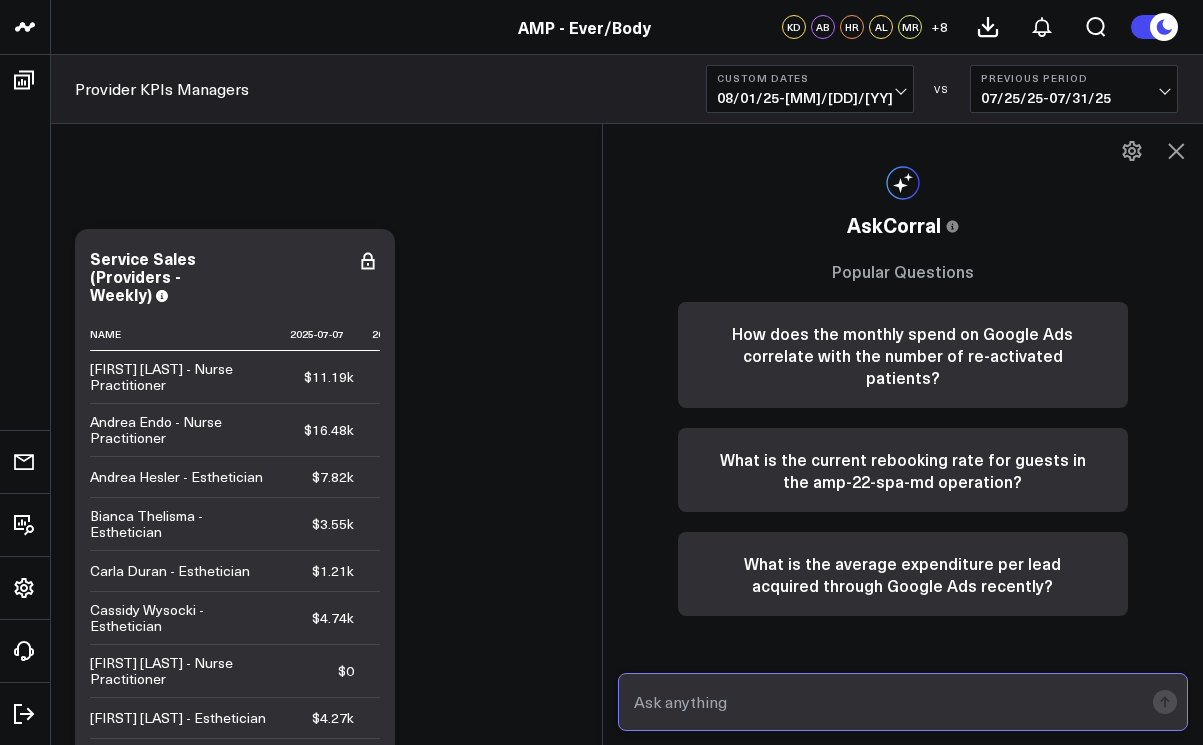 click at bounding box center [886, 702] 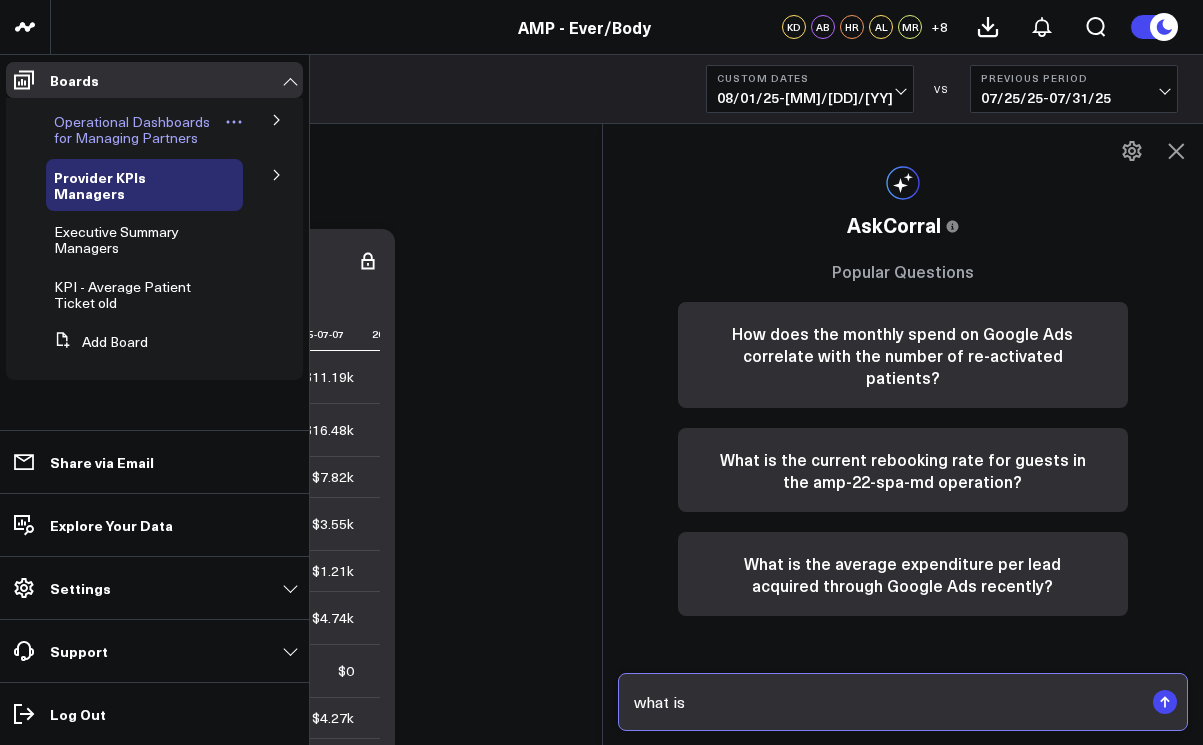 type on "what is" 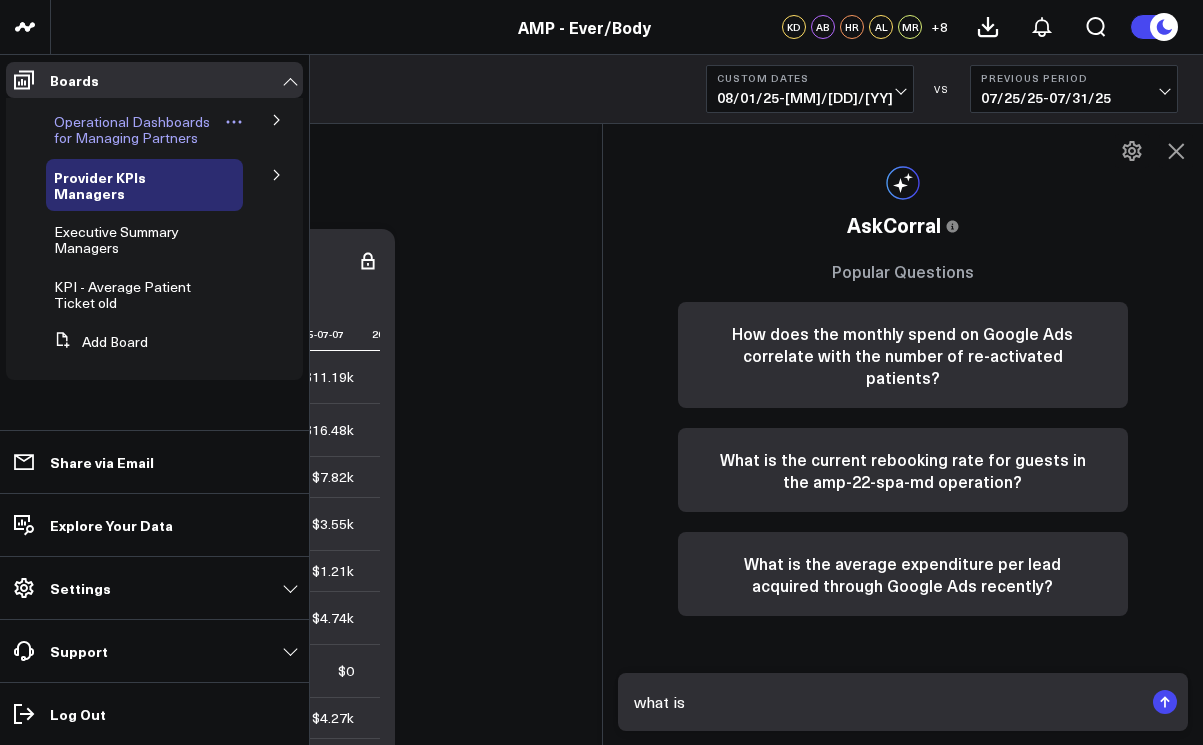 click on "Operational Dashboards for Managing Partners" at bounding box center [132, 129] 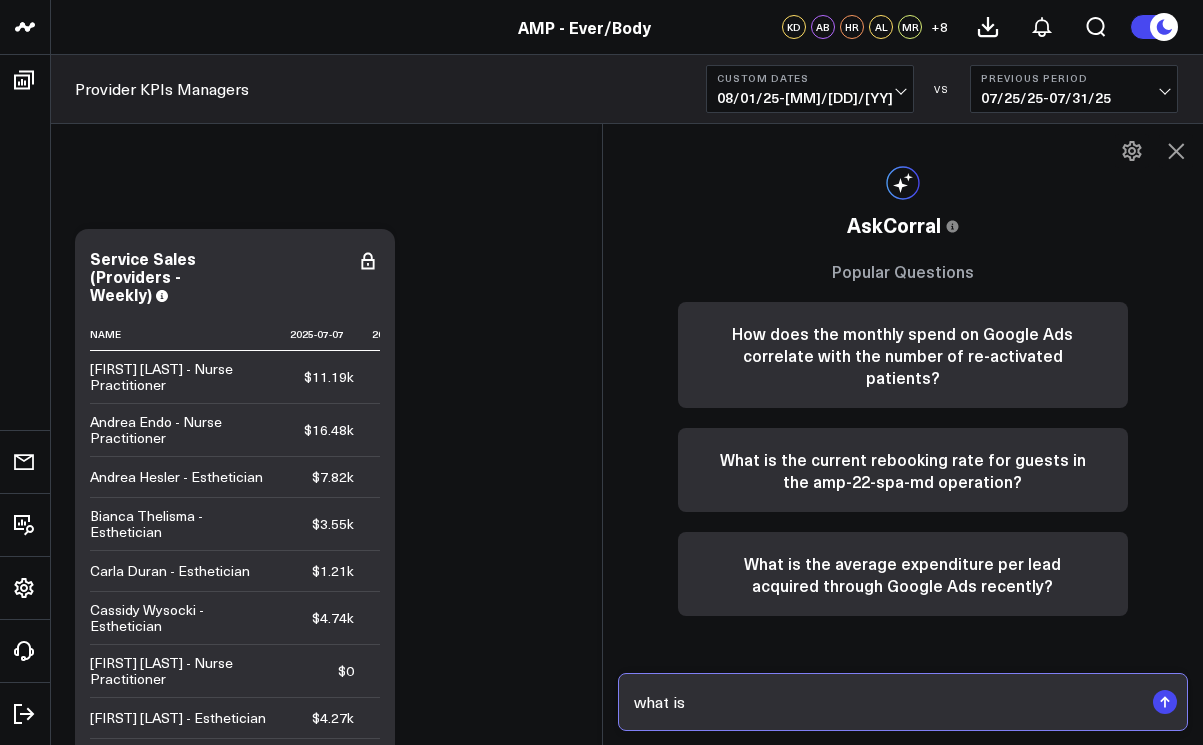 click on "what is" at bounding box center (886, 702) 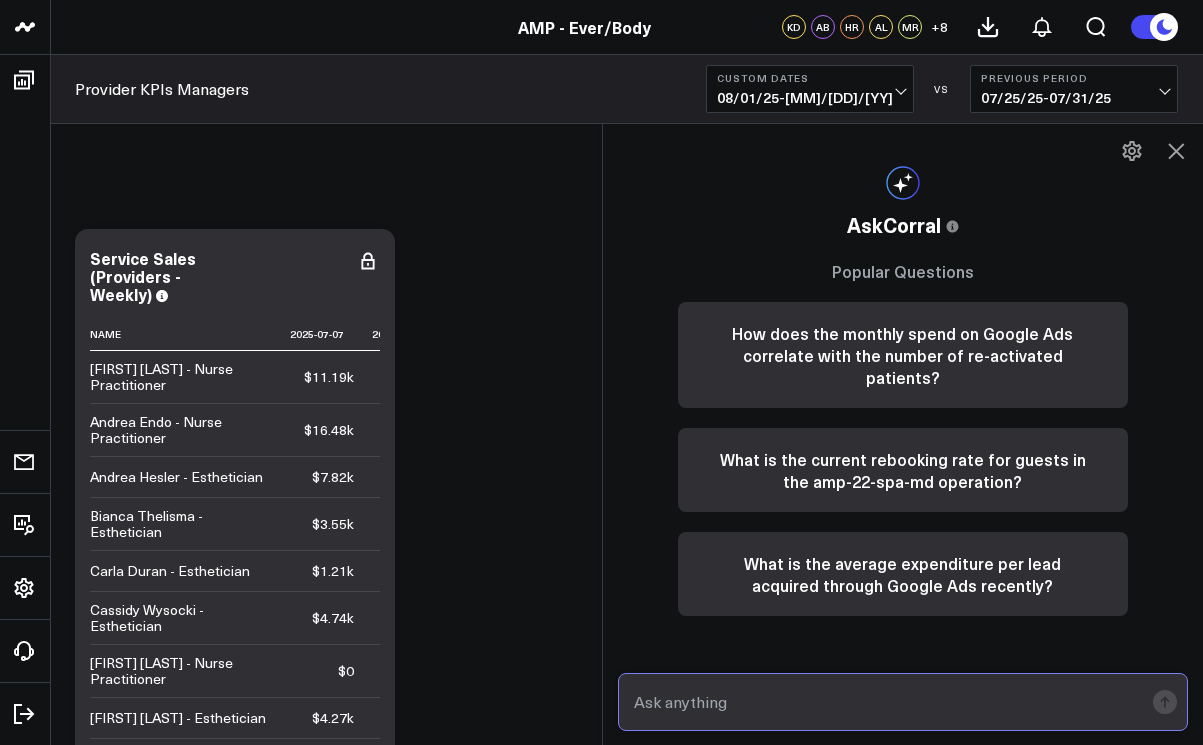 click at bounding box center [886, 702] 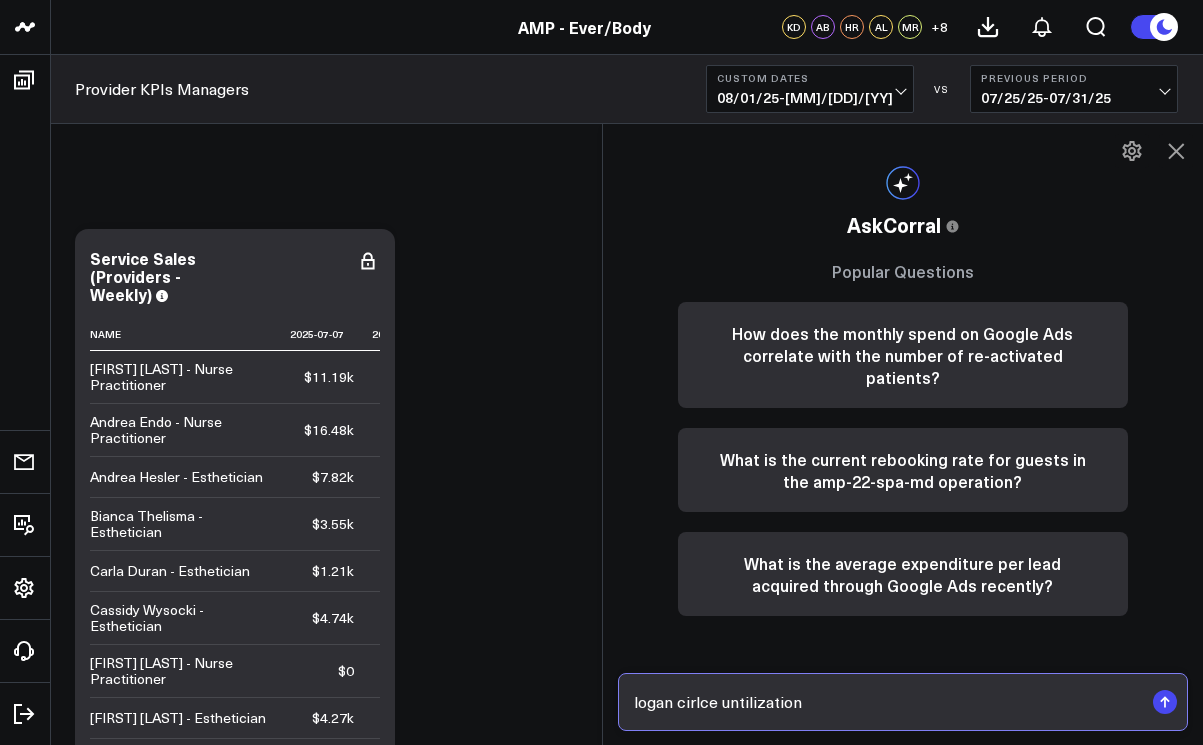 type on "logan cirlce untilization" 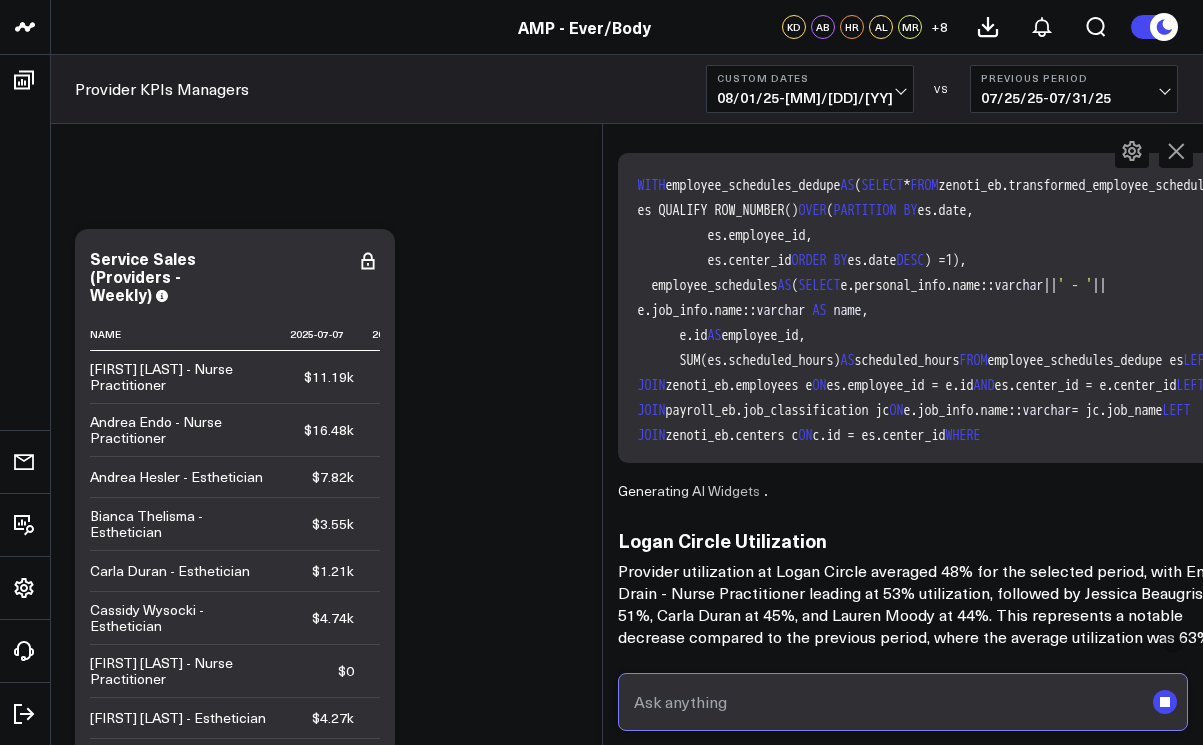 scroll, scrollTop: 396, scrollLeft: 0, axis: vertical 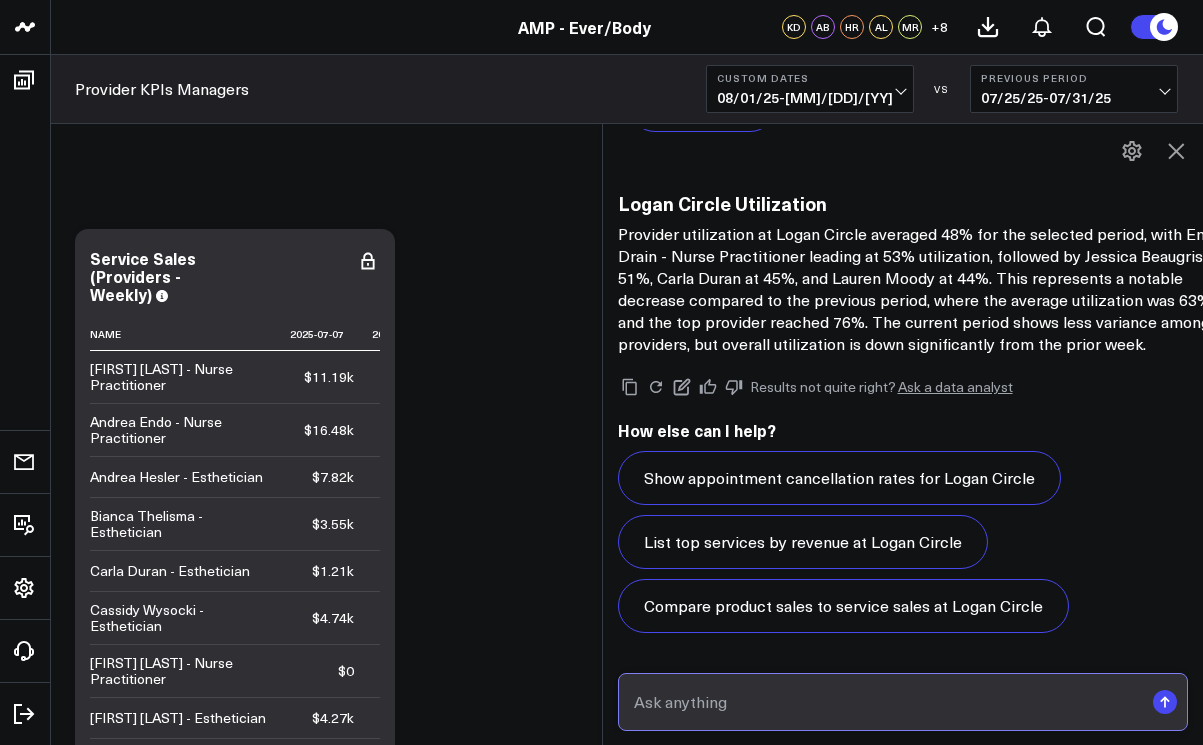 click at bounding box center [886, 702] 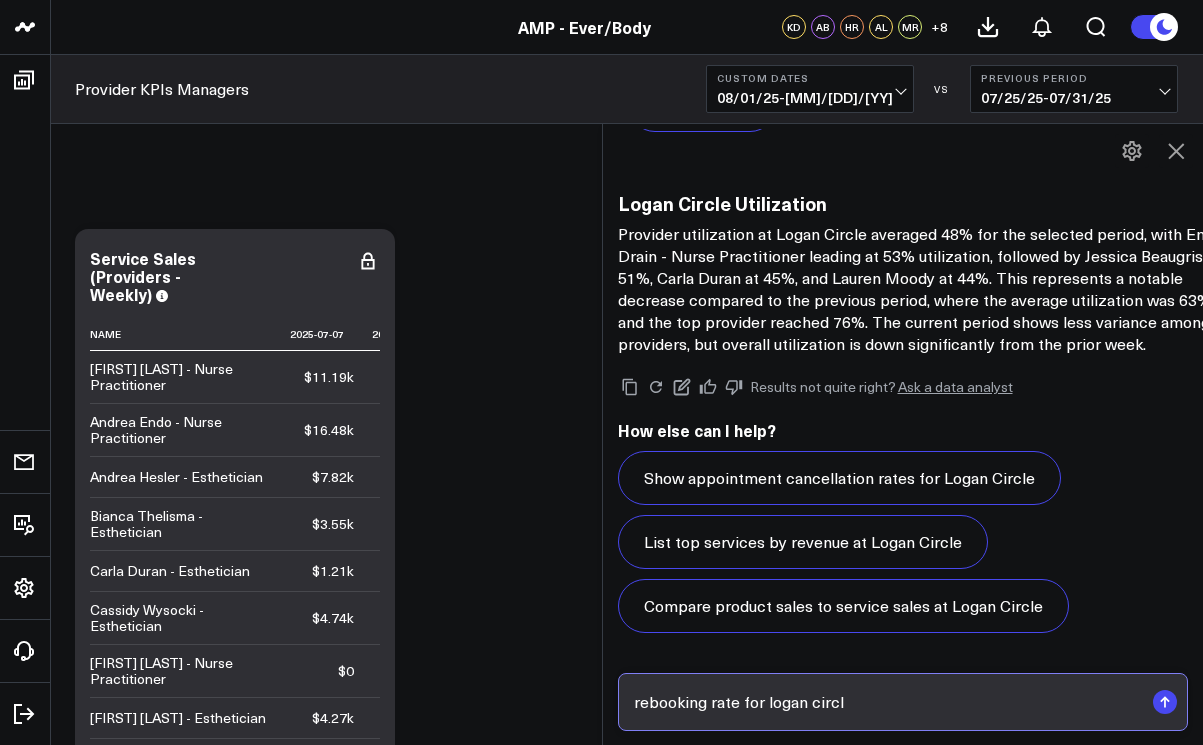 type on "rebooking rate for logan circle" 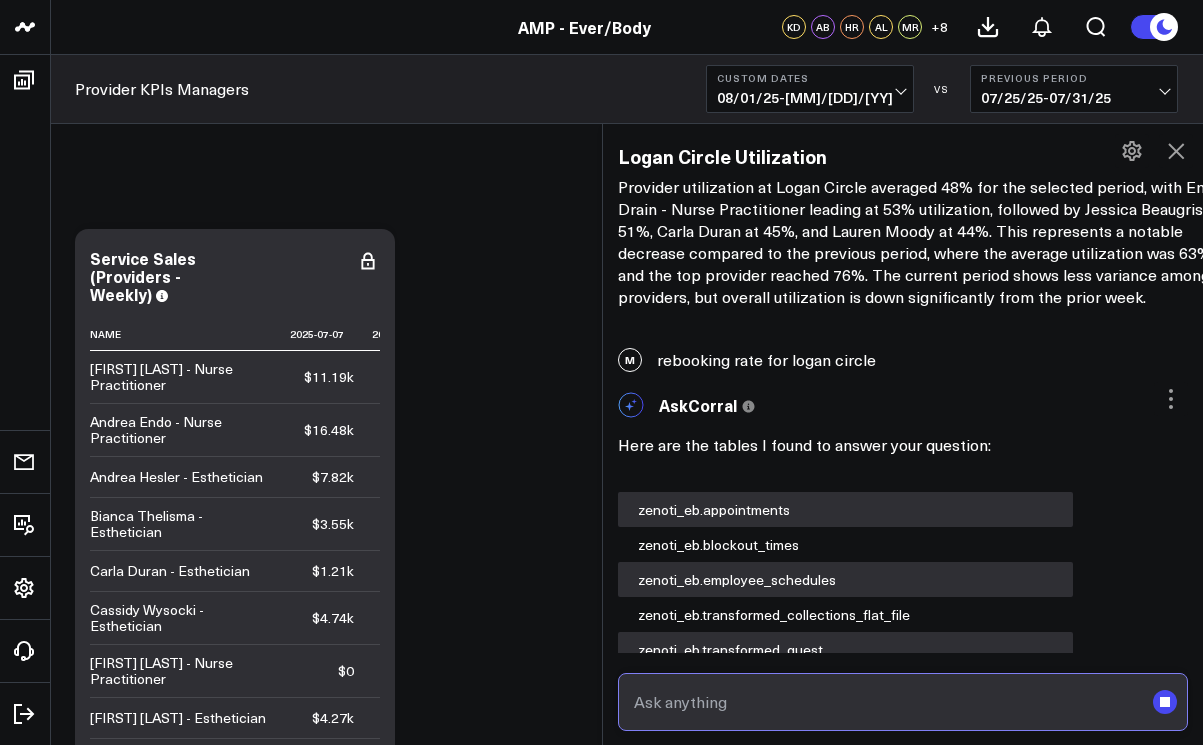 scroll, scrollTop: 1985, scrollLeft: 0, axis: vertical 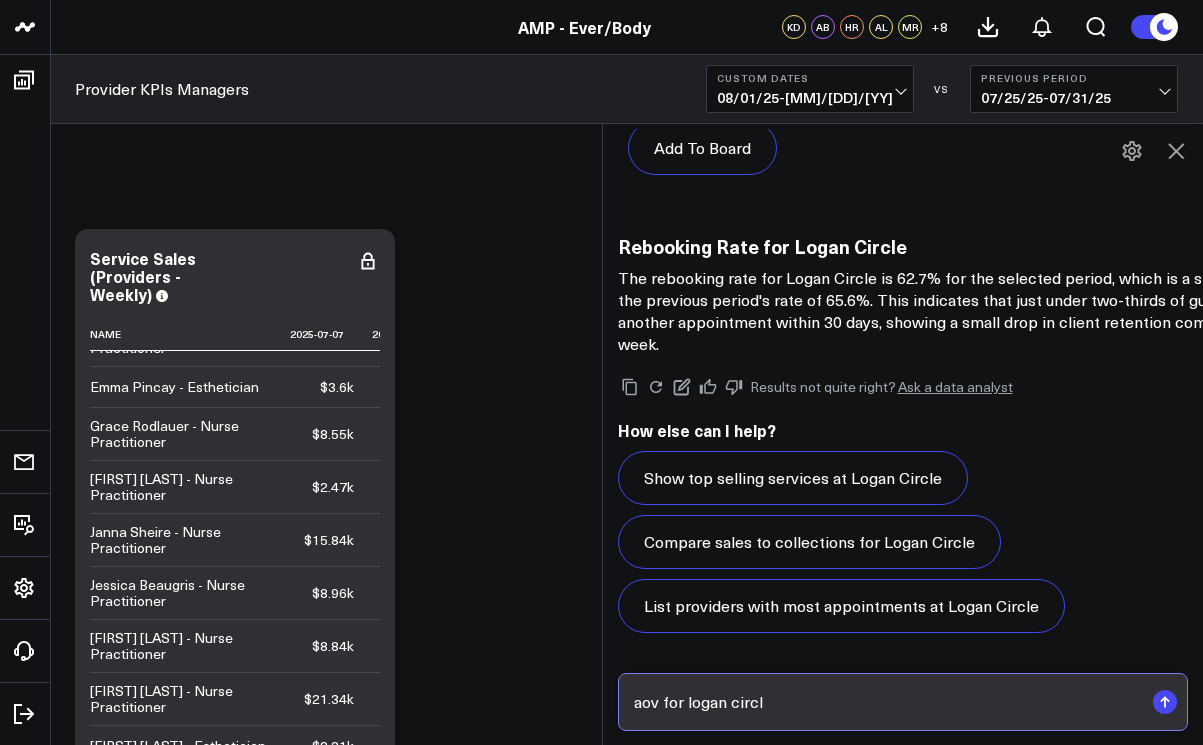 type on "aov for [LOCATION]" 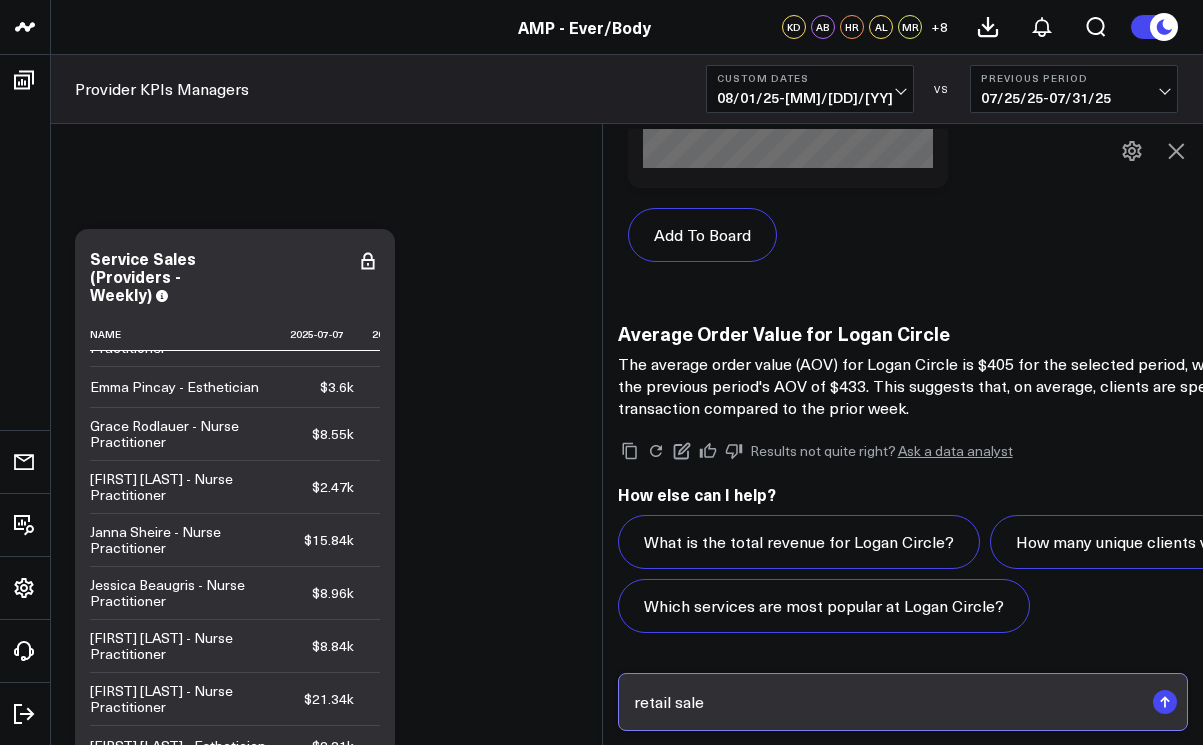 scroll, scrollTop: 6362, scrollLeft: 0, axis: vertical 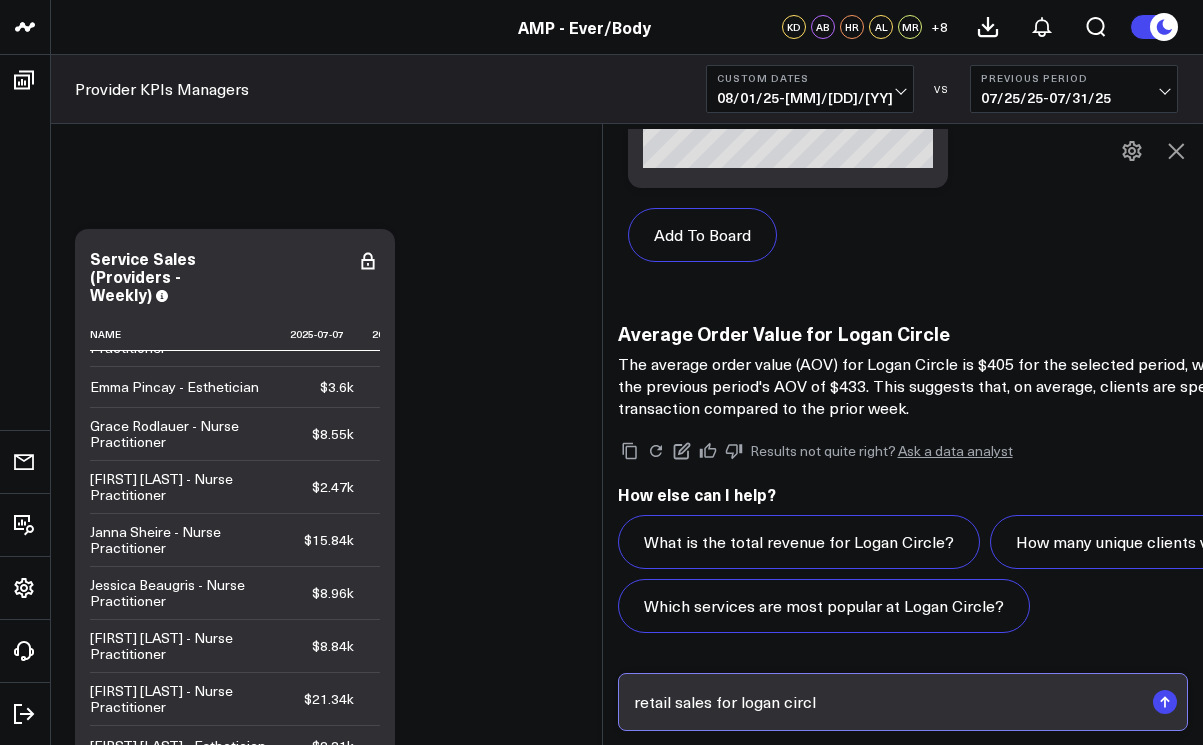 type on "retail sales for [LOCATION]" 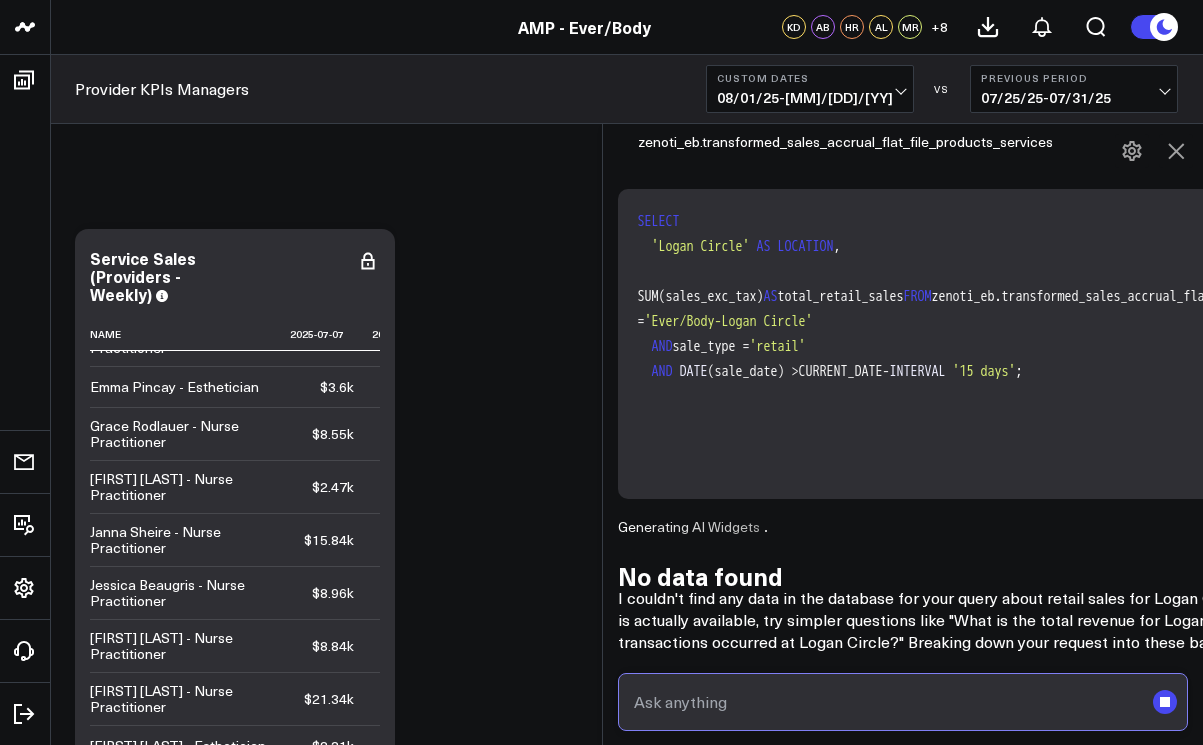 scroll, scrollTop: 6948, scrollLeft: 0, axis: vertical 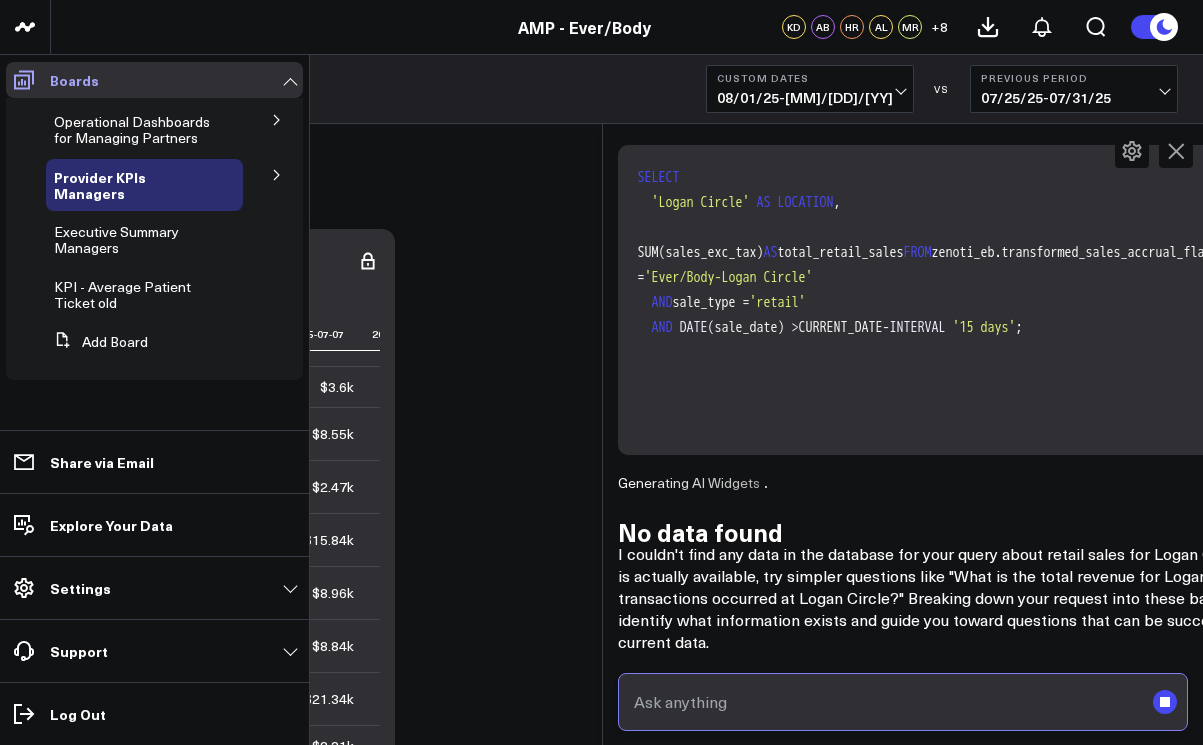 type 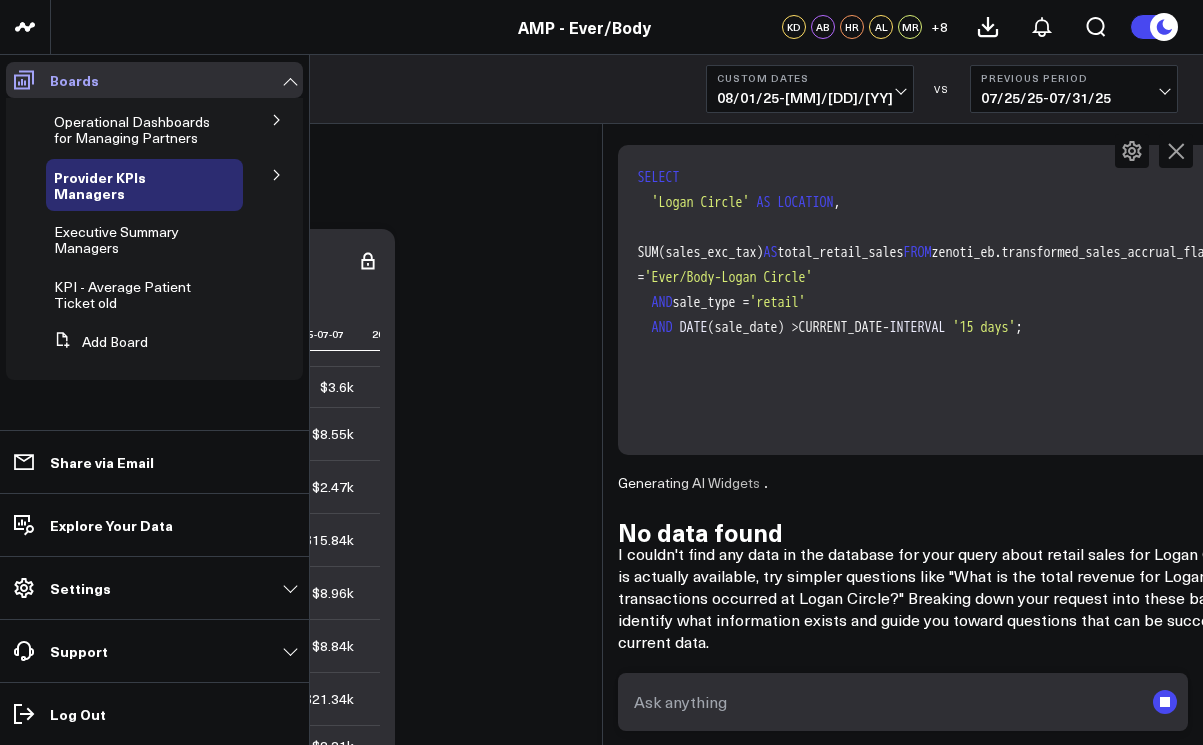click at bounding box center (24, 80) 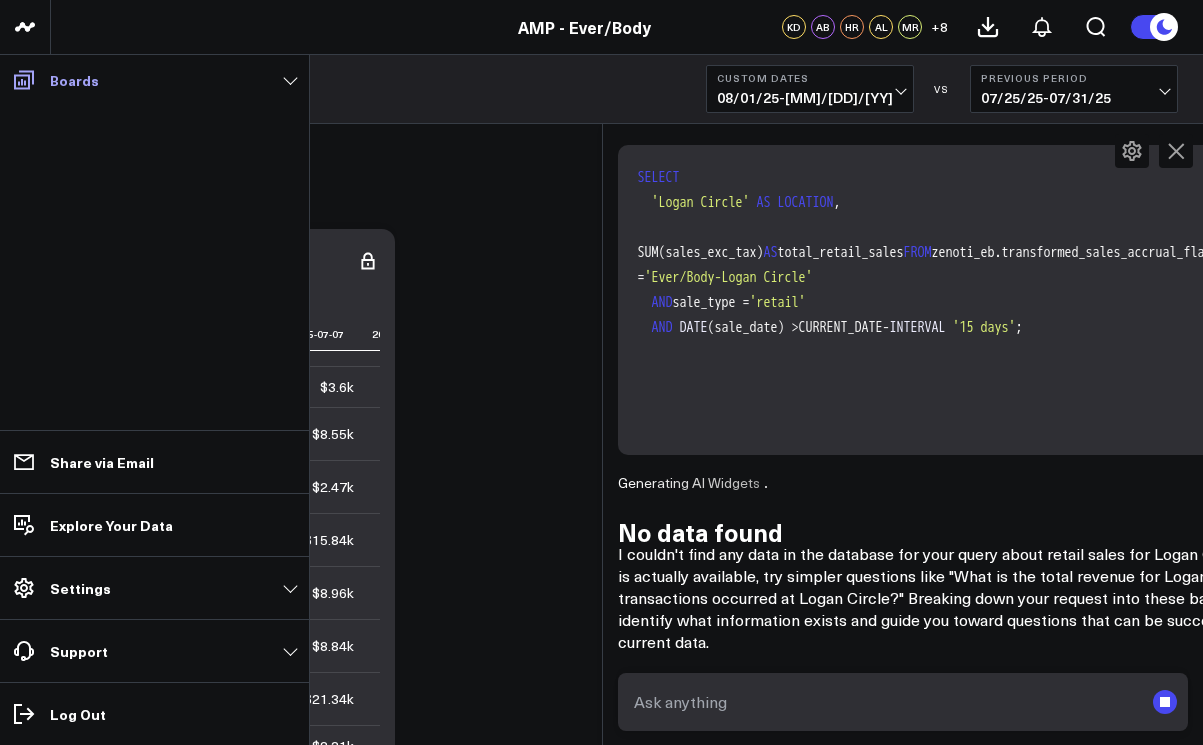 click 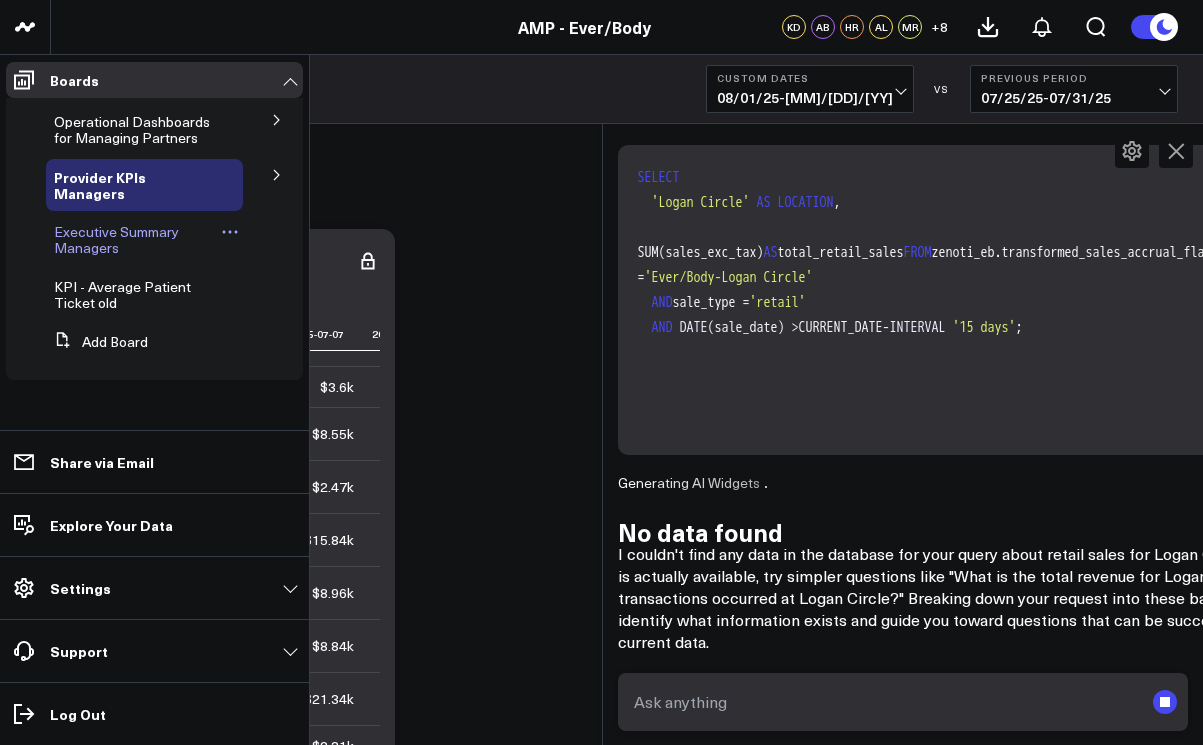 click on "Executive Summary Managers" at bounding box center [116, 239] 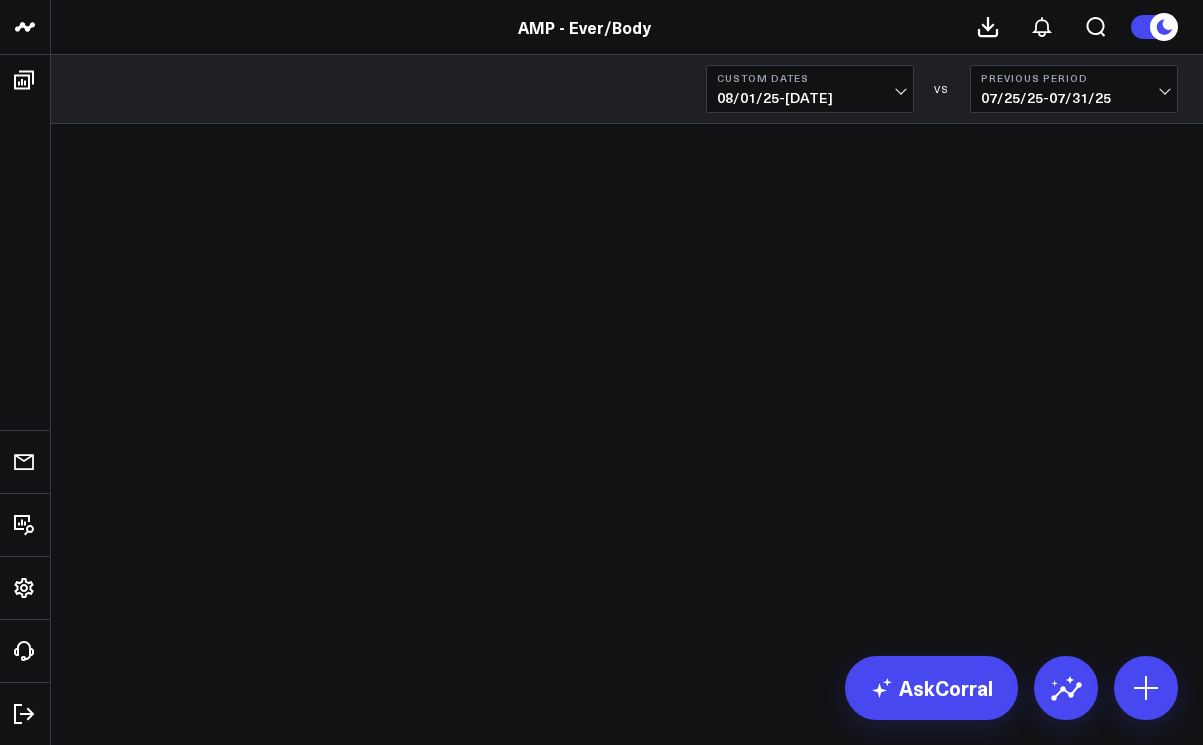 scroll, scrollTop: 0, scrollLeft: 0, axis: both 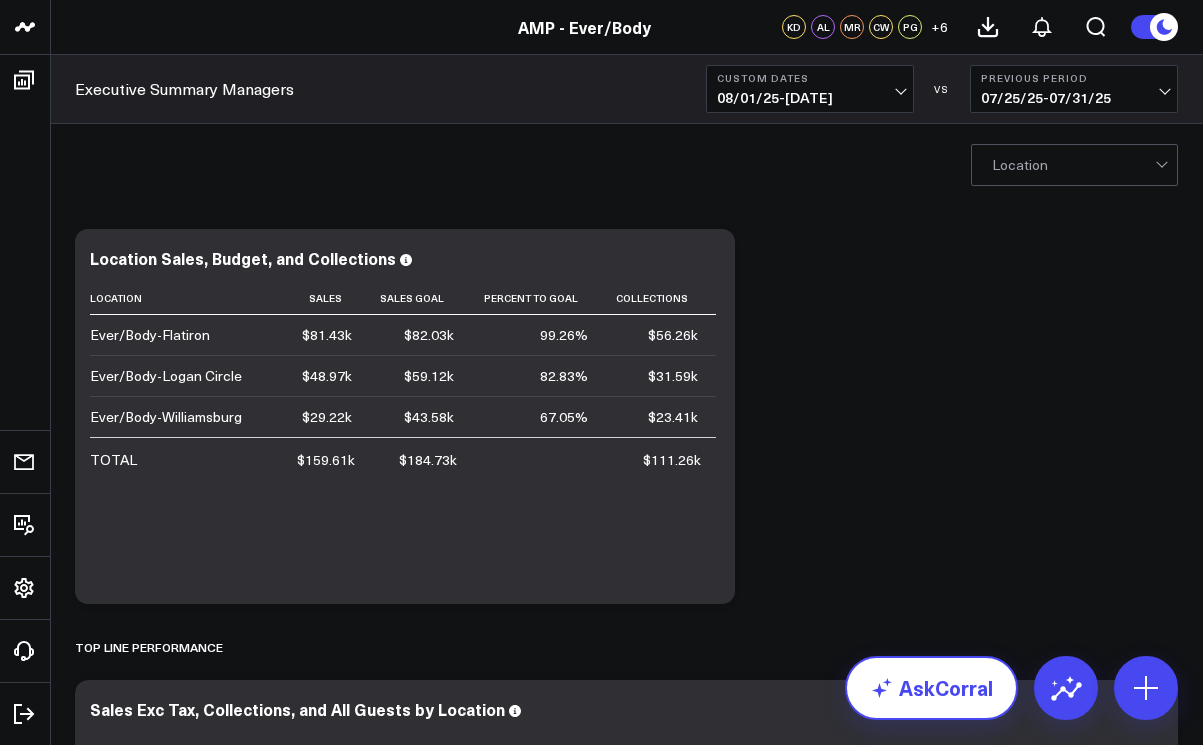 click on "AskCorral" at bounding box center (931, 688) 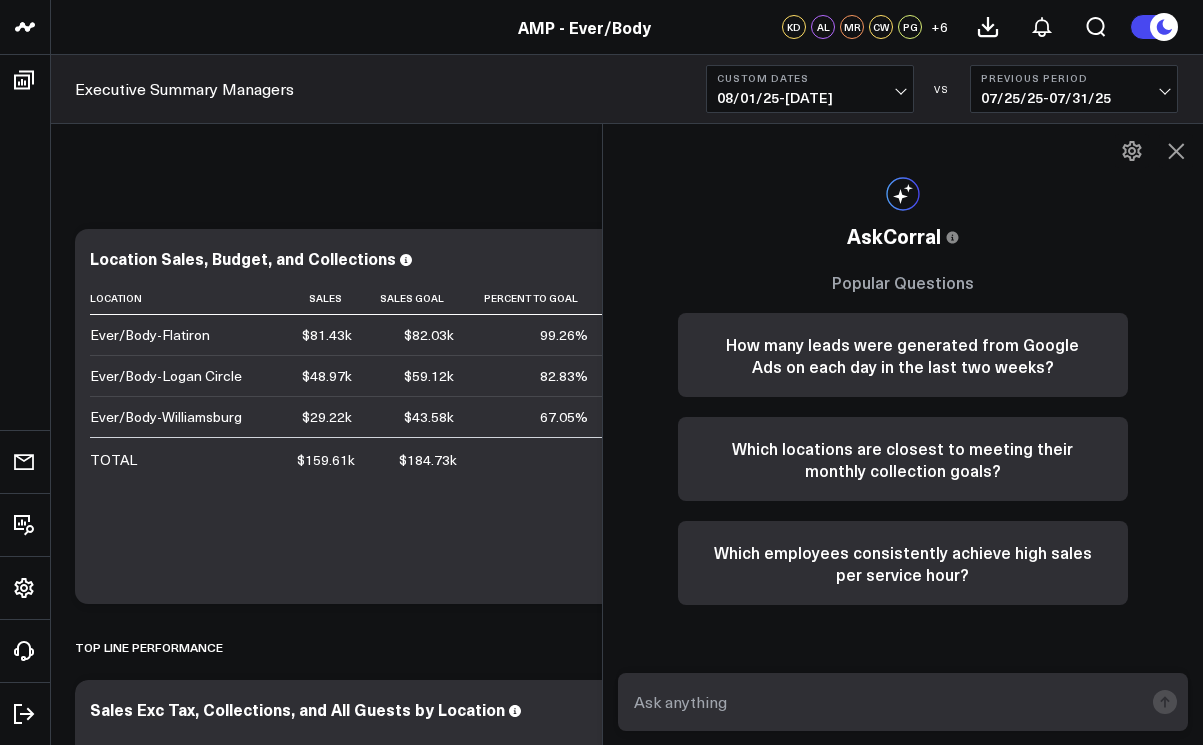 scroll, scrollTop: 725, scrollLeft: 0, axis: vertical 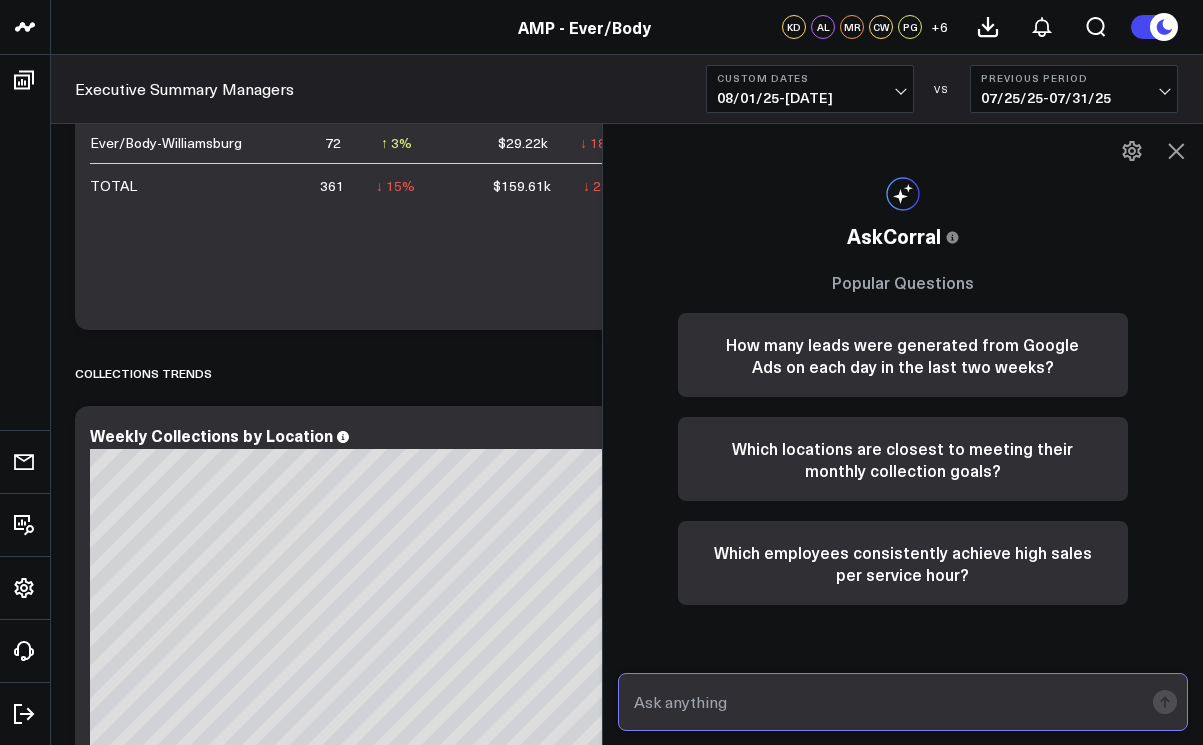 click at bounding box center [886, 702] 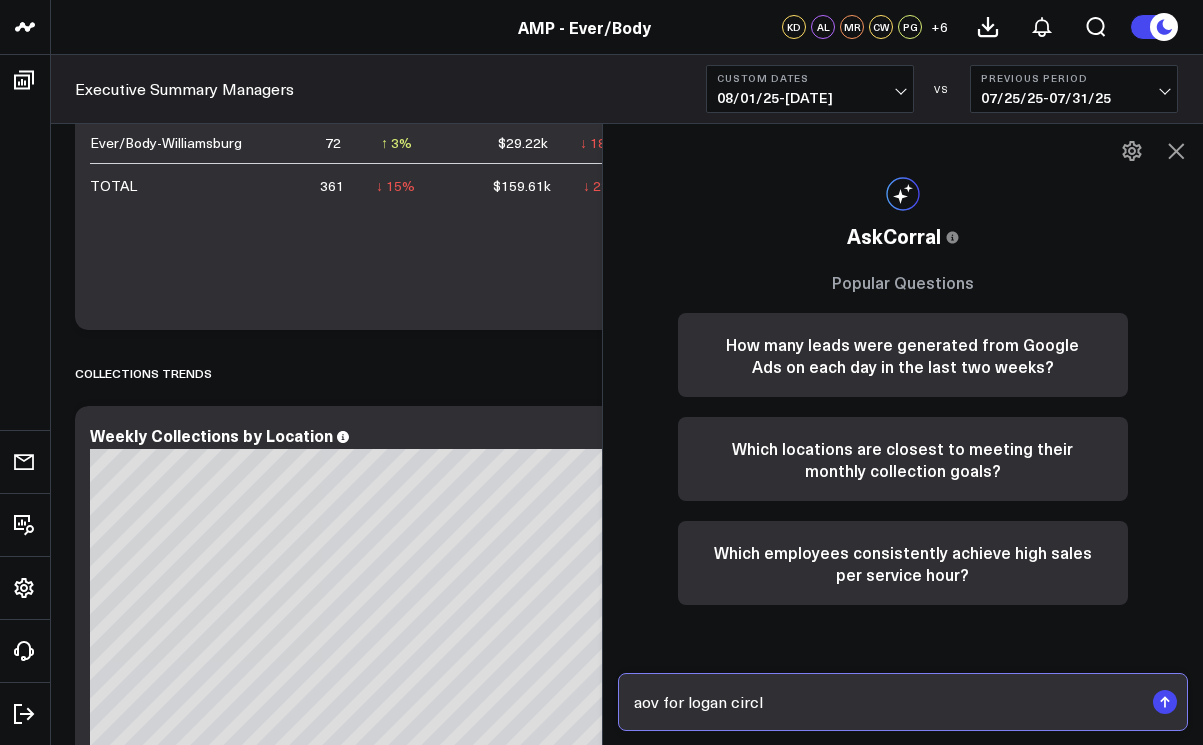 type on "aov for [LOCATION]" 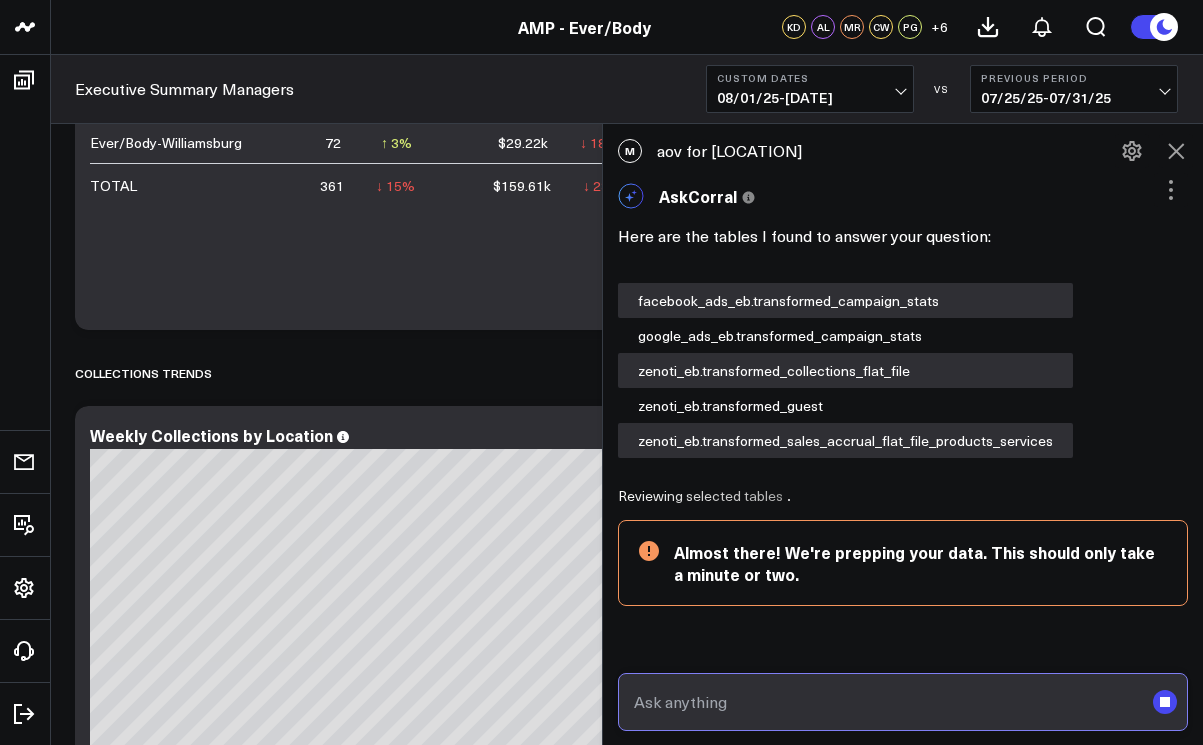 scroll, scrollTop: 85, scrollLeft: 0, axis: vertical 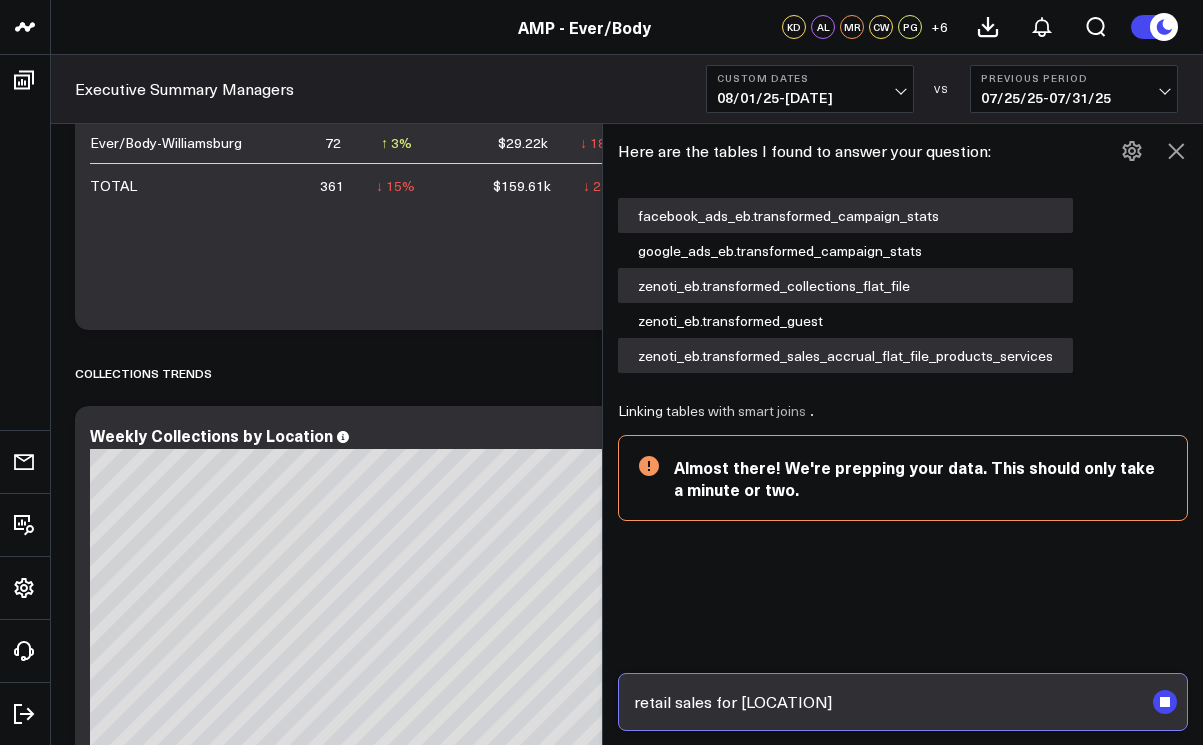 type on "retail sales for [LOCATION]" 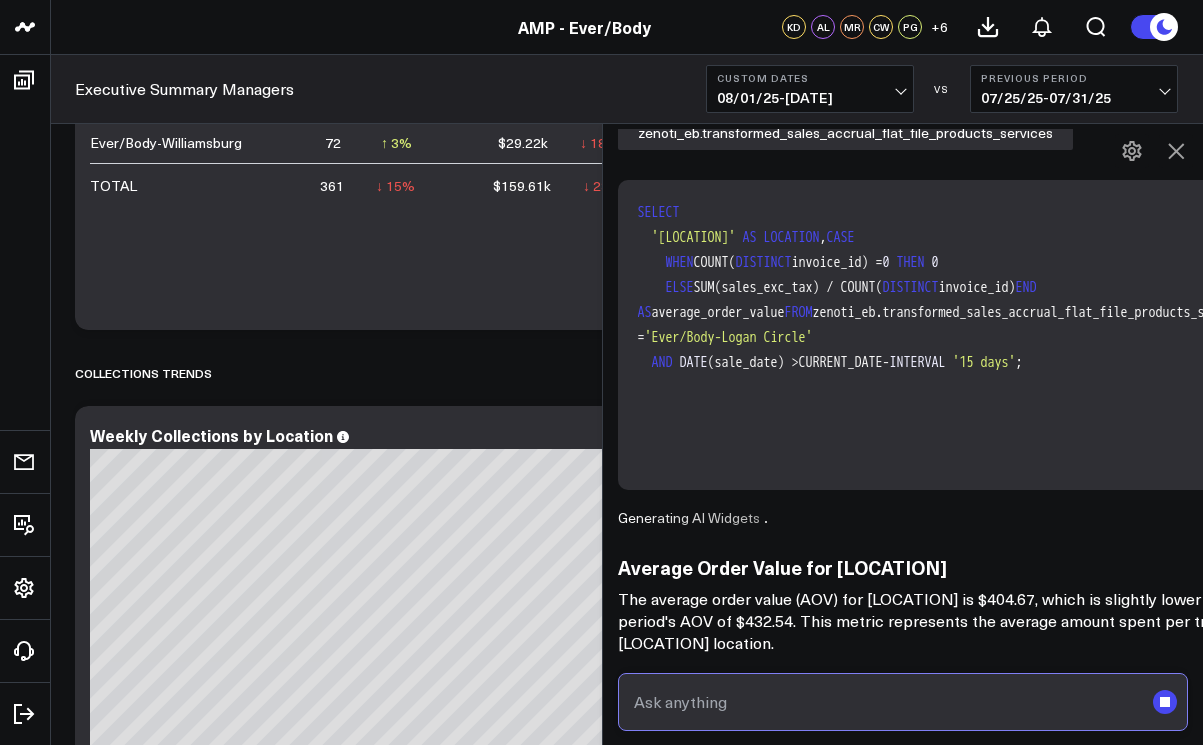 scroll, scrollTop: 1192, scrollLeft: 0, axis: vertical 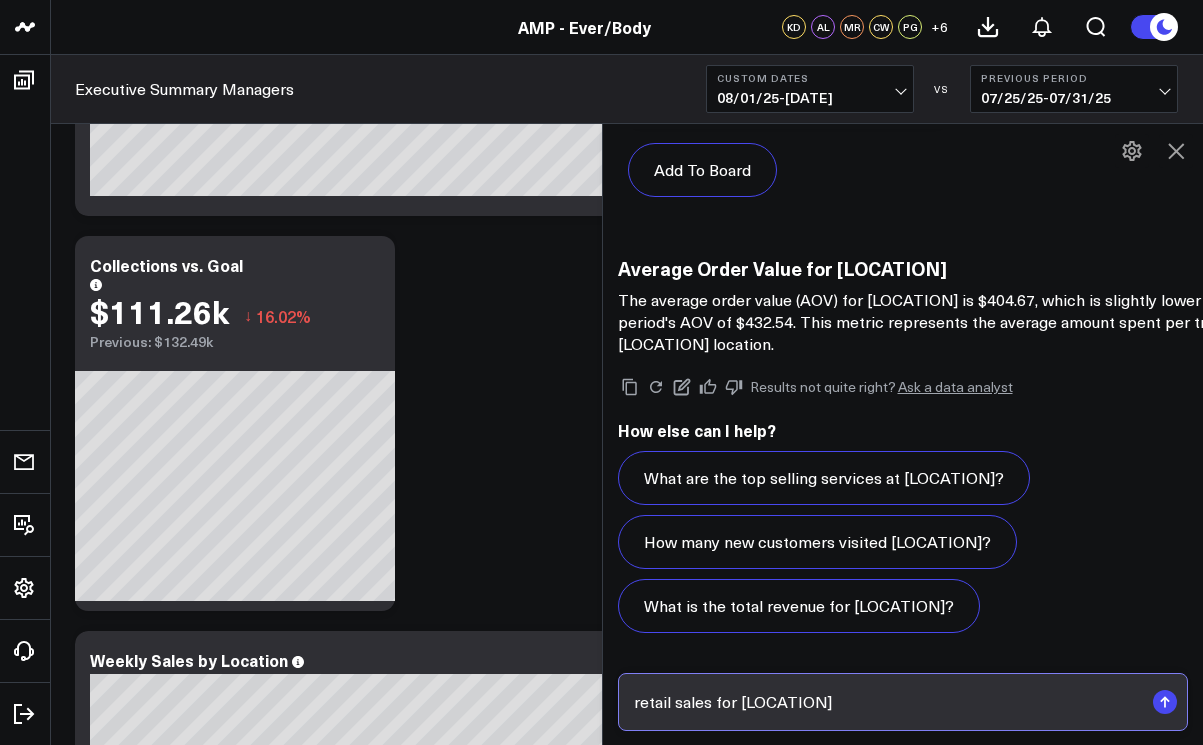 type on "retail sales for [LOCATION]" 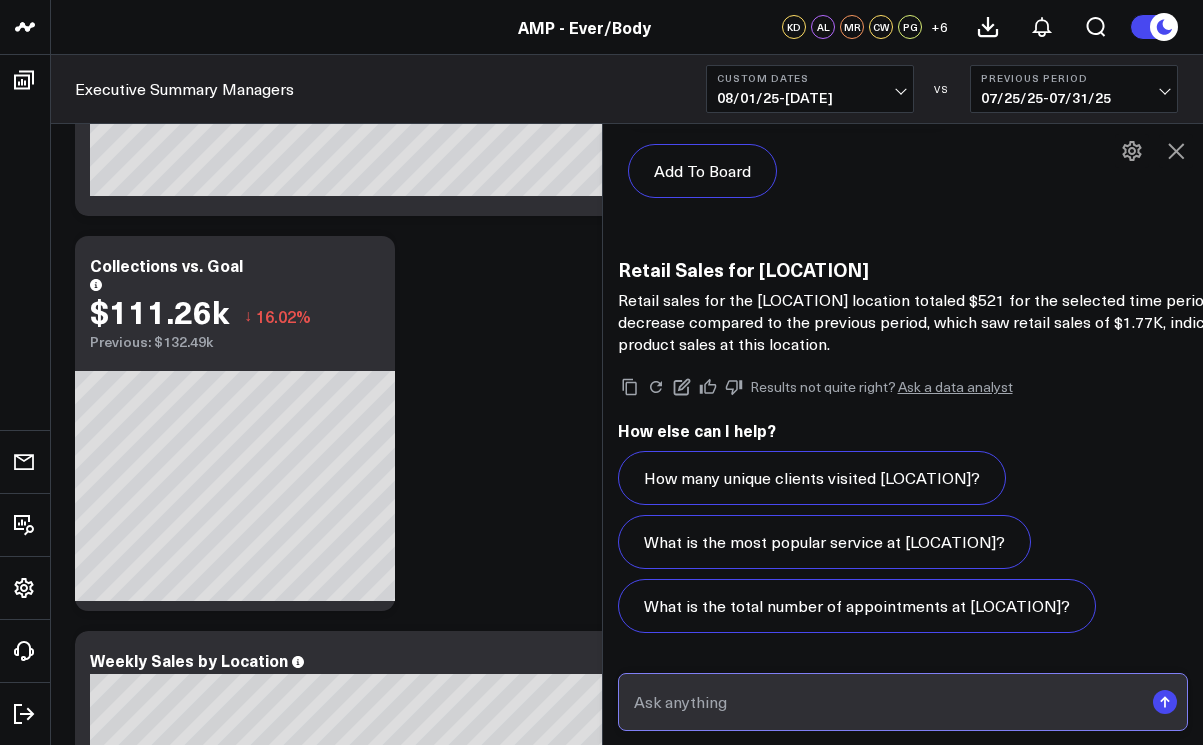 scroll, scrollTop: 7182, scrollLeft: 0, axis: vertical 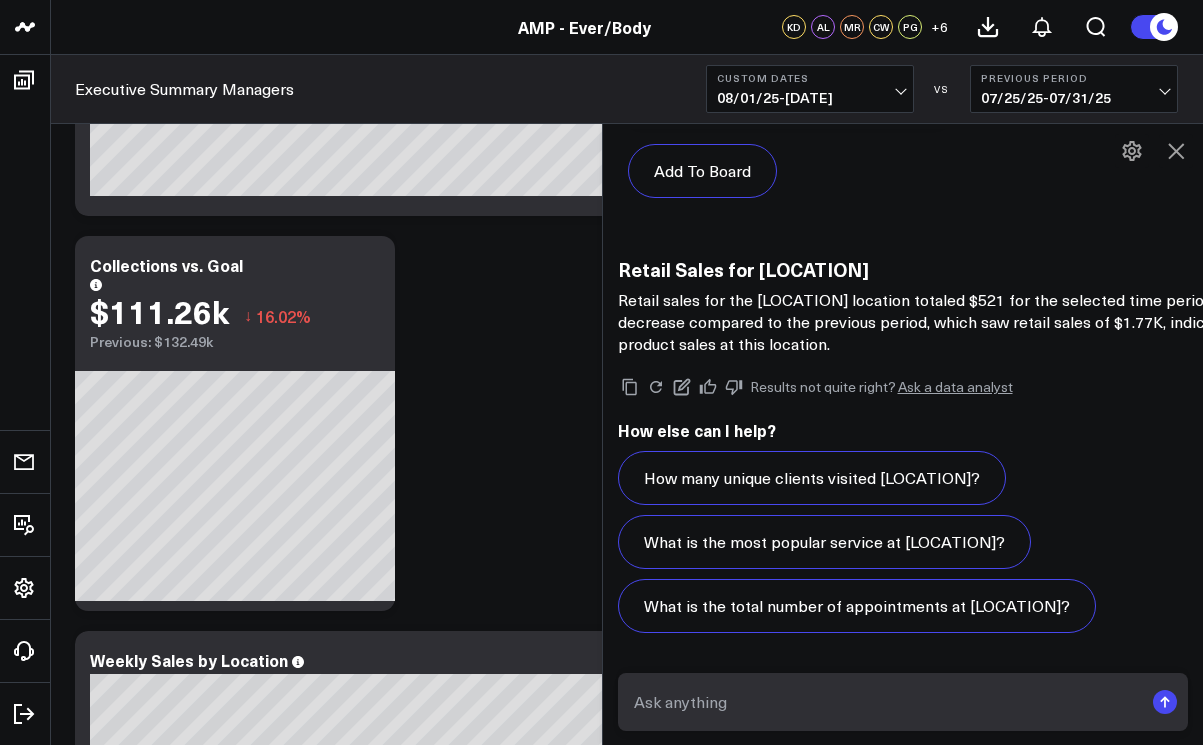 click 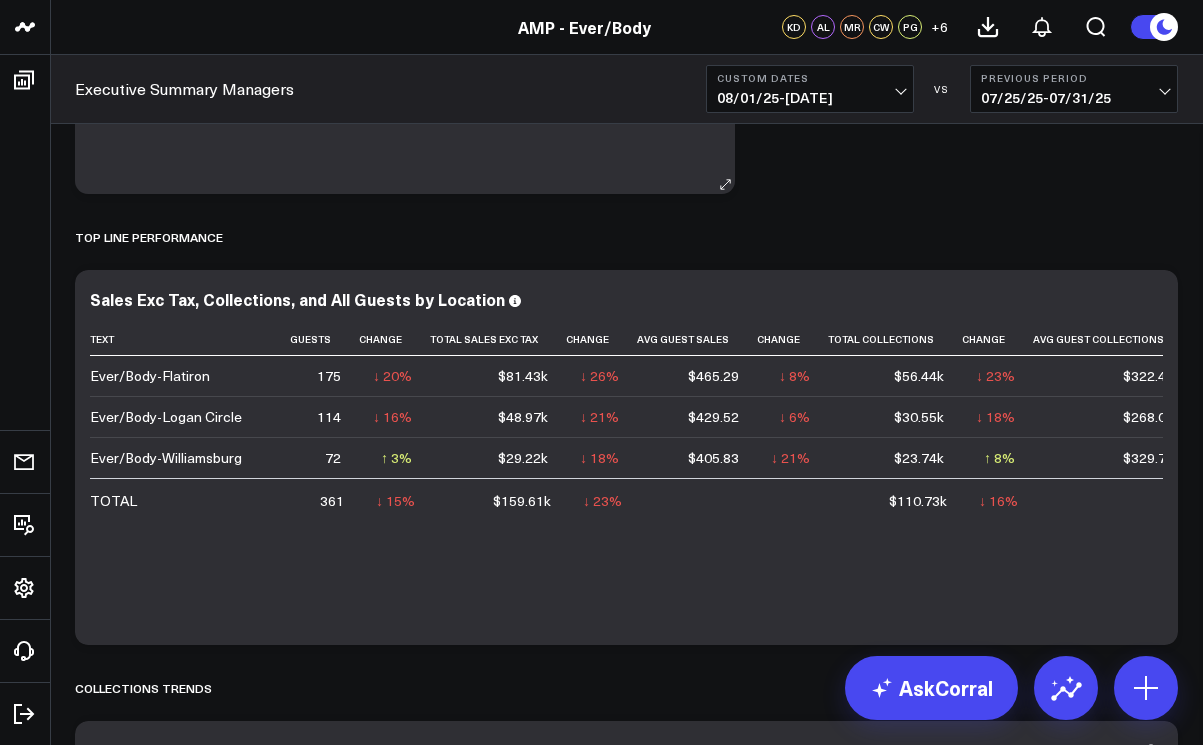 scroll, scrollTop: 419, scrollLeft: 0, axis: vertical 